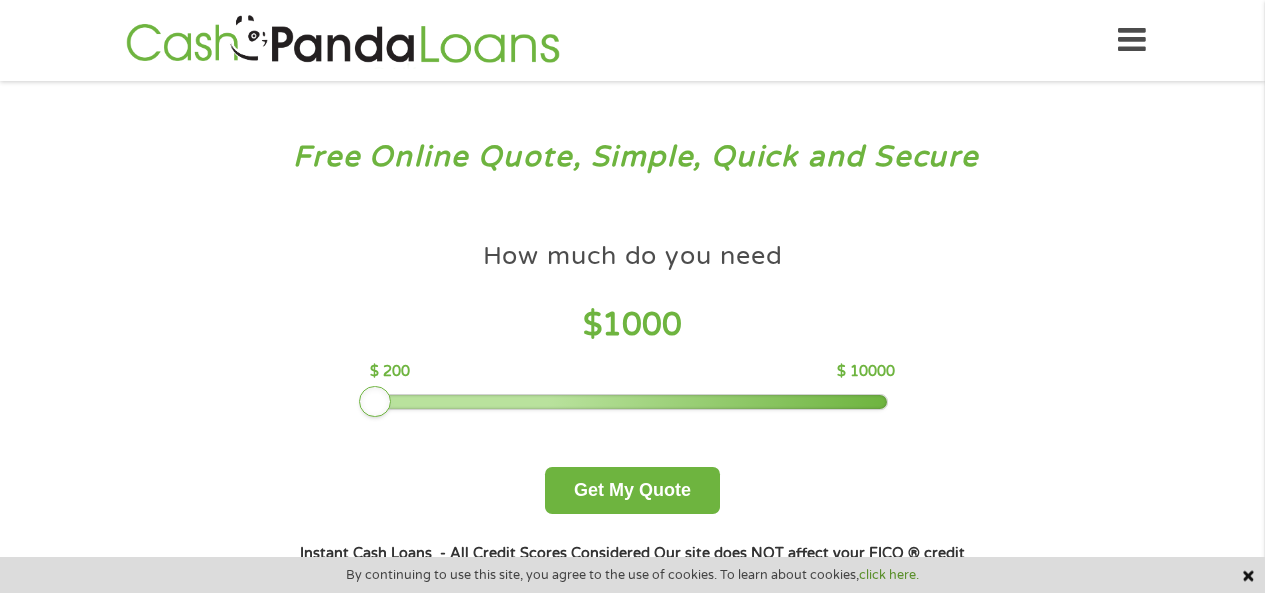 scroll, scrollTop: 0, scrollLeft: 0, axis: both 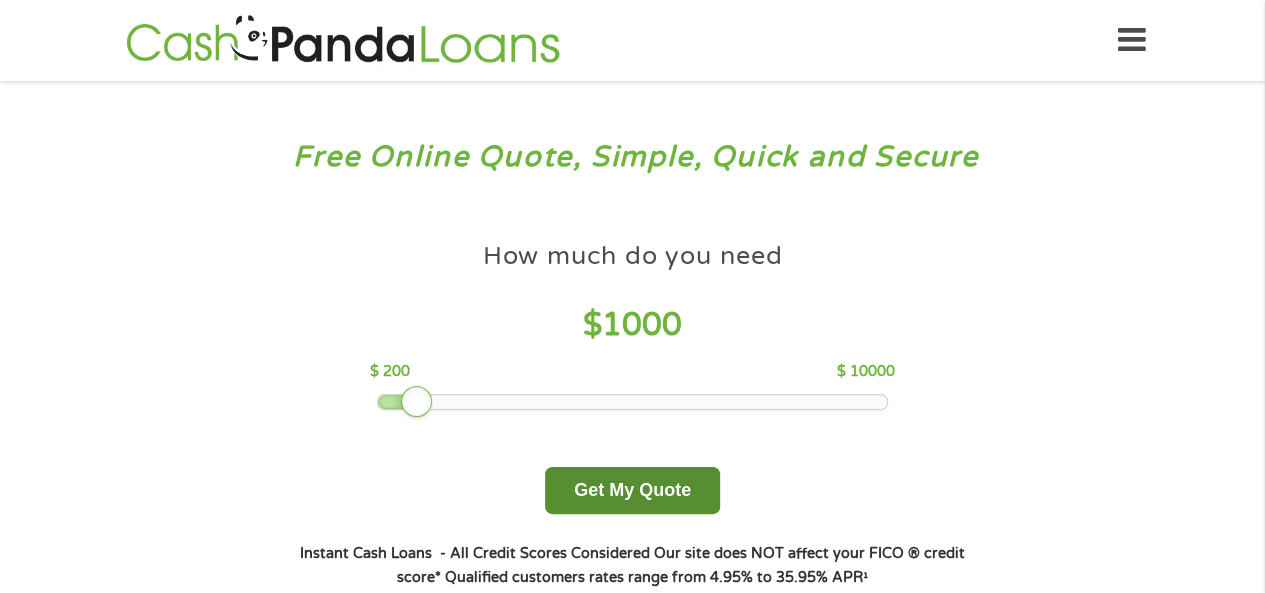 click on "Get My Quote" at bounding box center (632, 490) 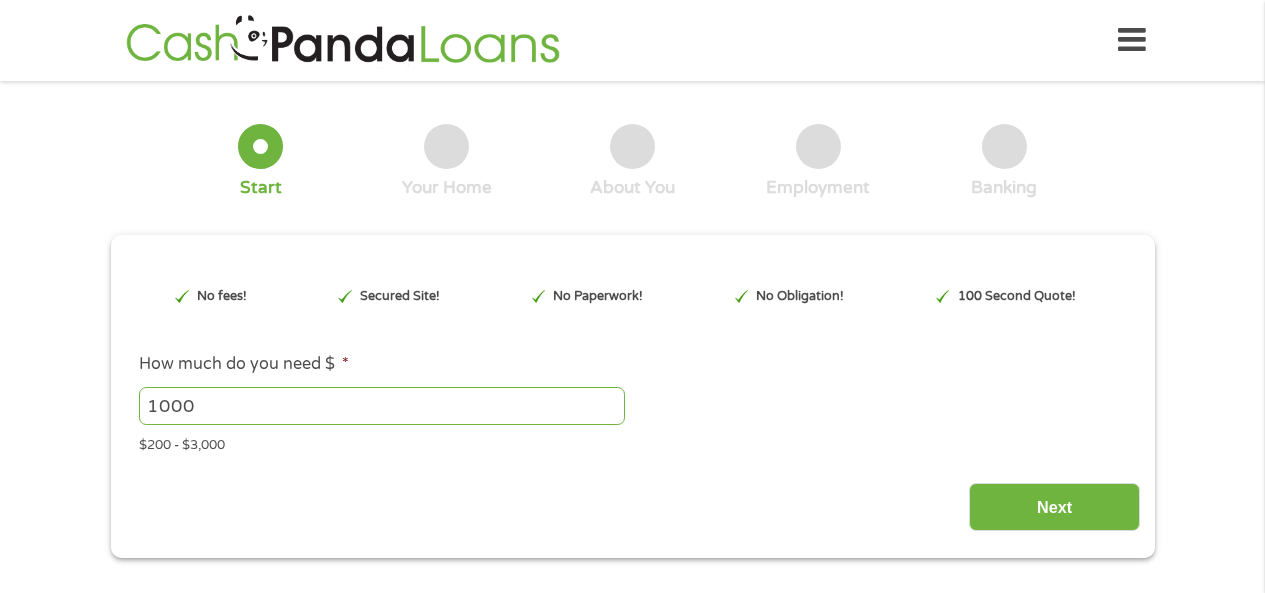 scroll, scrollTop: 0, scrollLeft: 0, axis: both 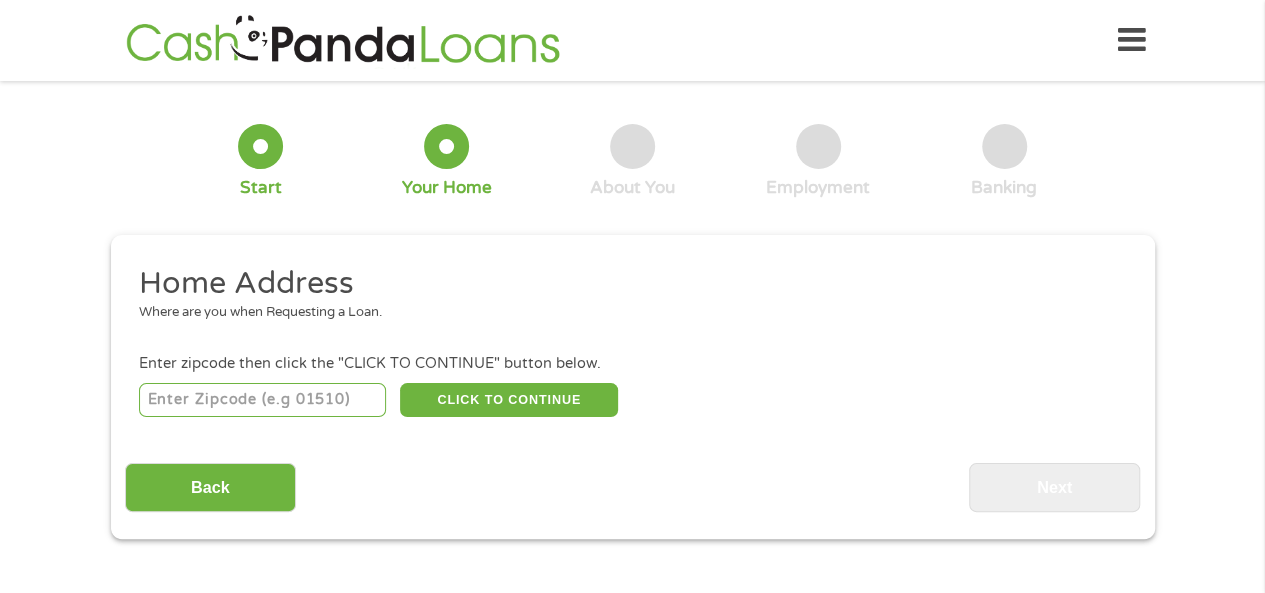 click at bounding box center [262, 400] 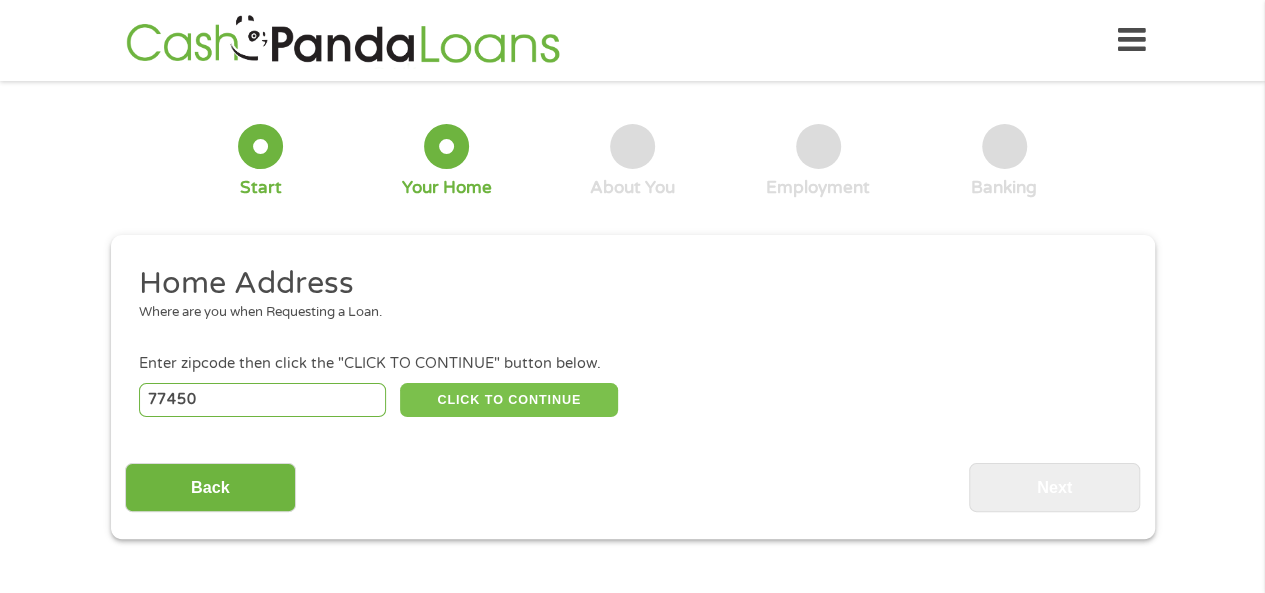 type on "77450" 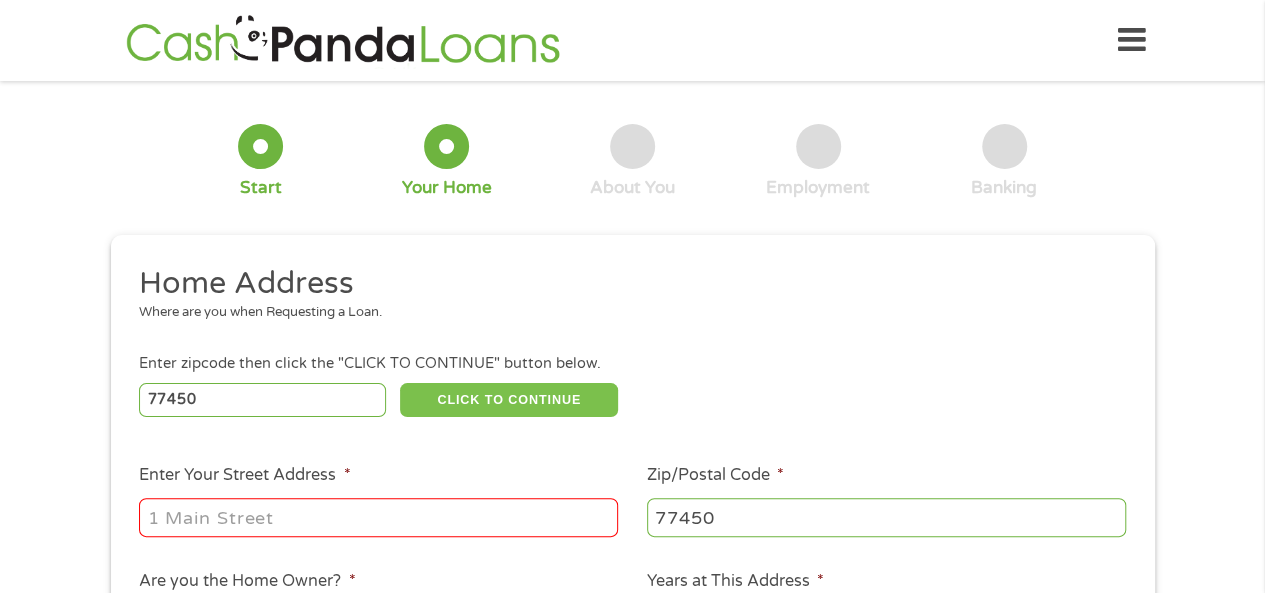 type 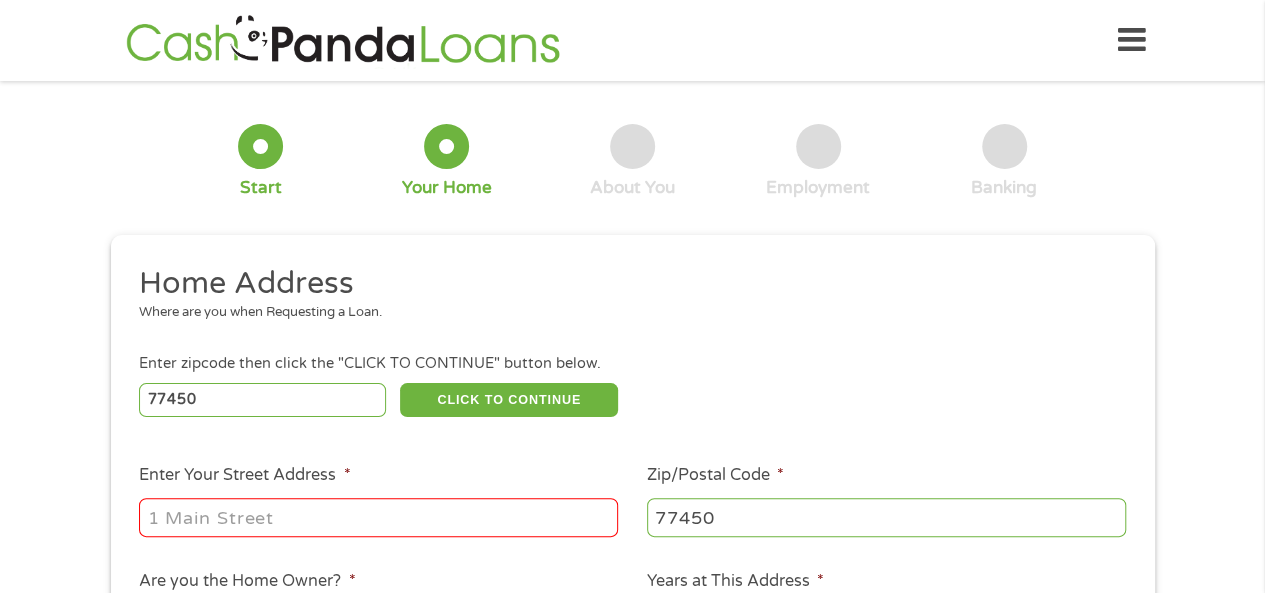 click on "Enter Your Street Address *" at bounding box center [378, 517] 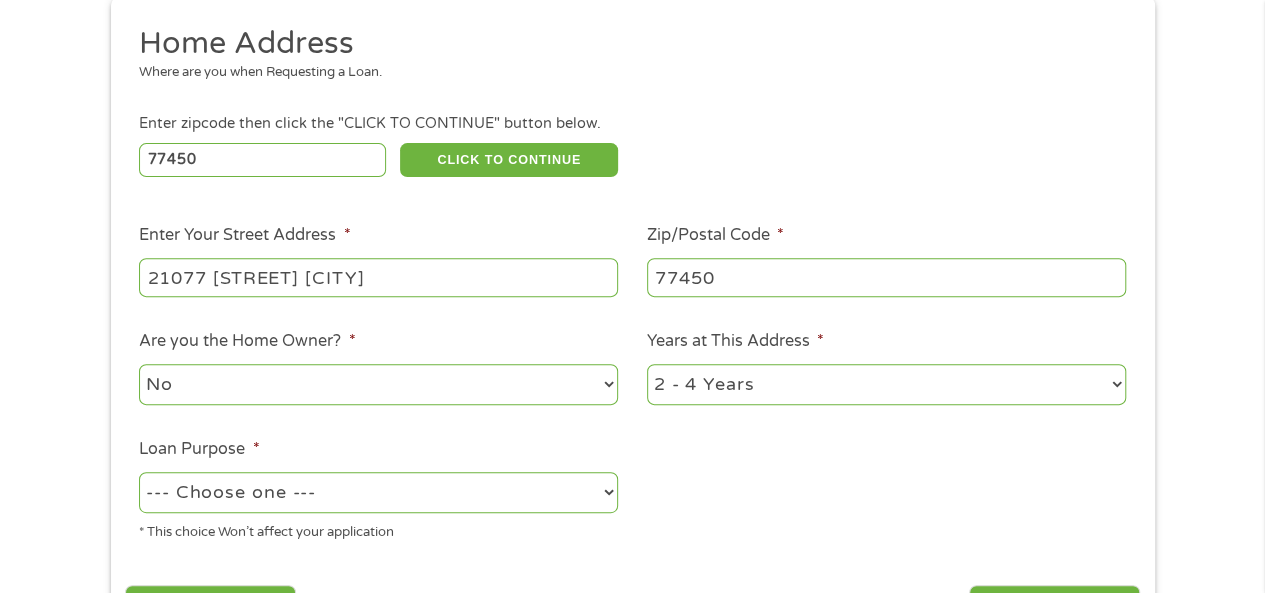 scroll, scrollTop: 240, scrollLeft: 0, axis: vertical 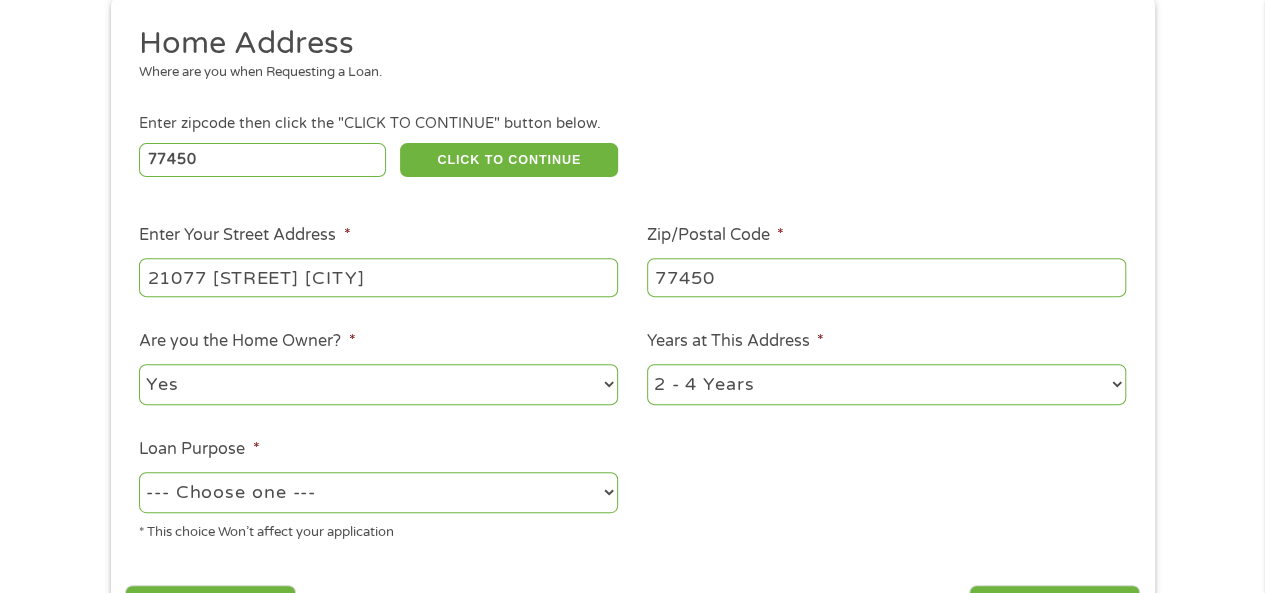 click on "No Yes" at bounding box center (378, 384) 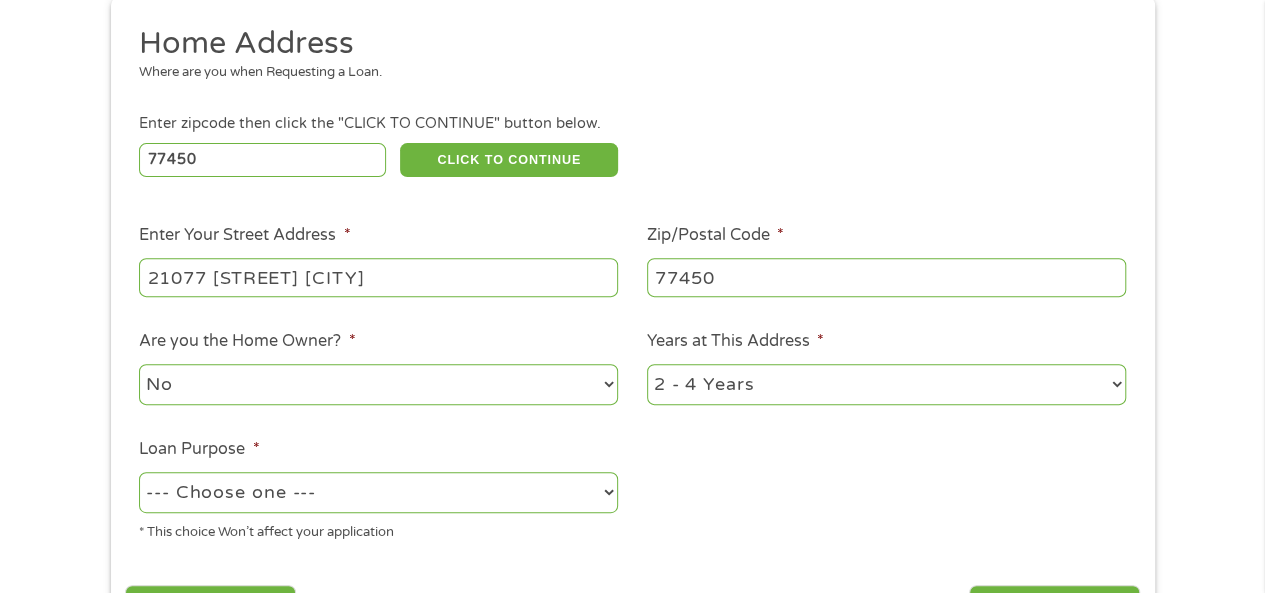 click on "No Yes" at bounding box center (378, 384) 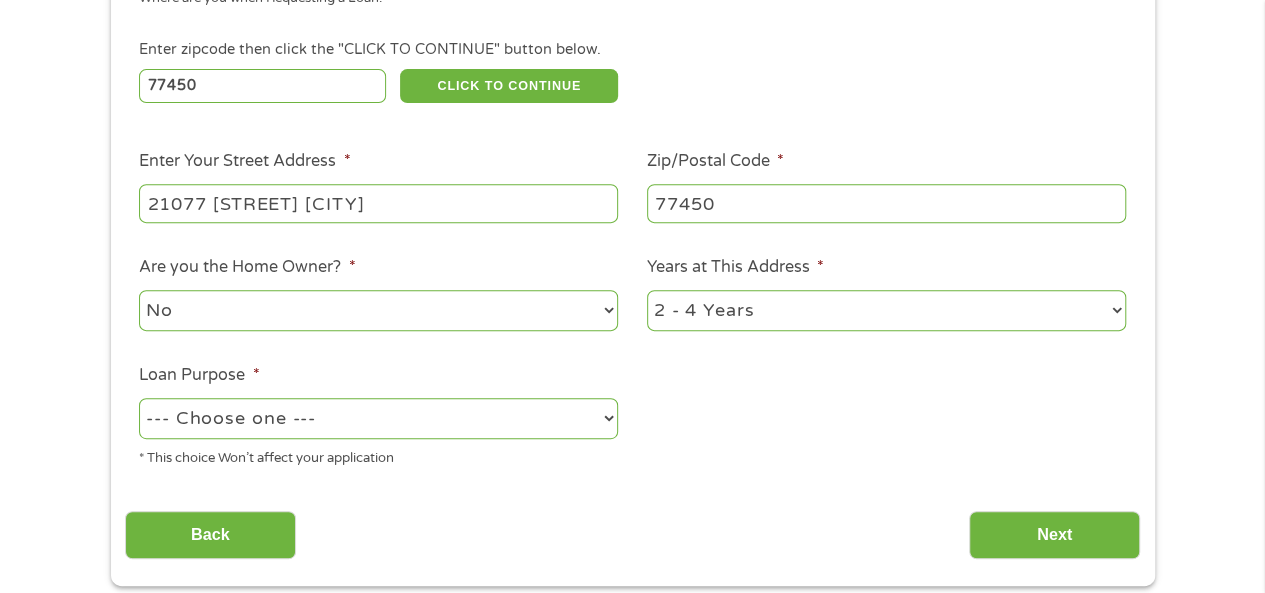 scroll, scrollTop: 319, scrollLeft: 0, axis: vertical 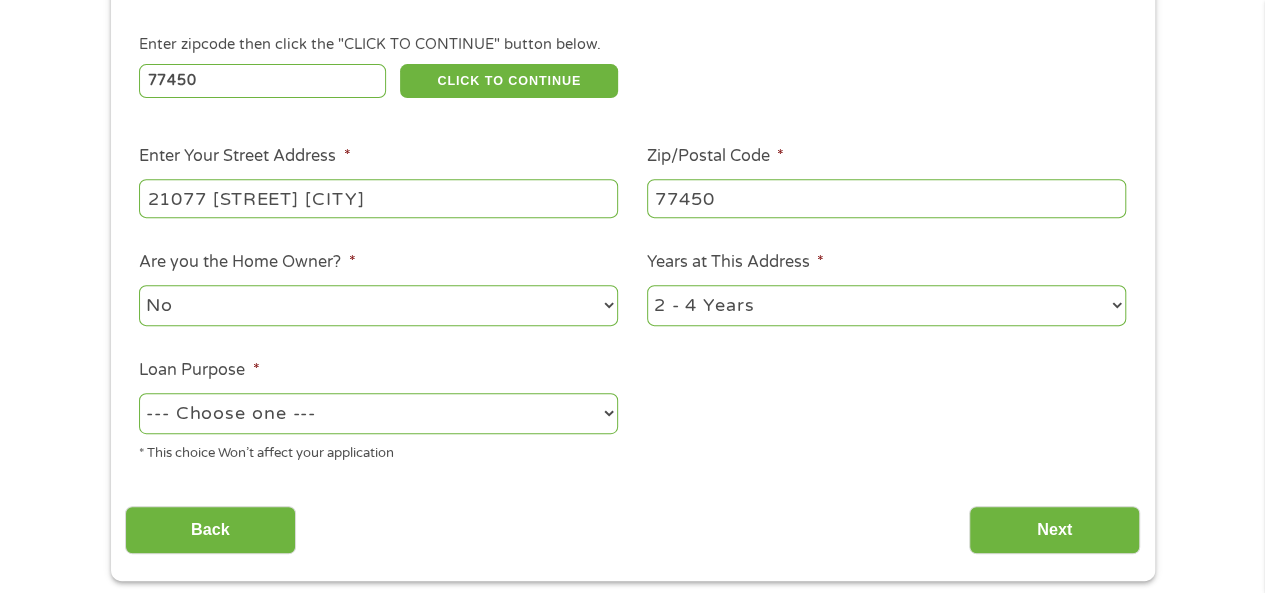 click on "1 Year or less 1 - 2 Years 2 - 4 Years Over 4 Years" at bounding box center (886, 305) 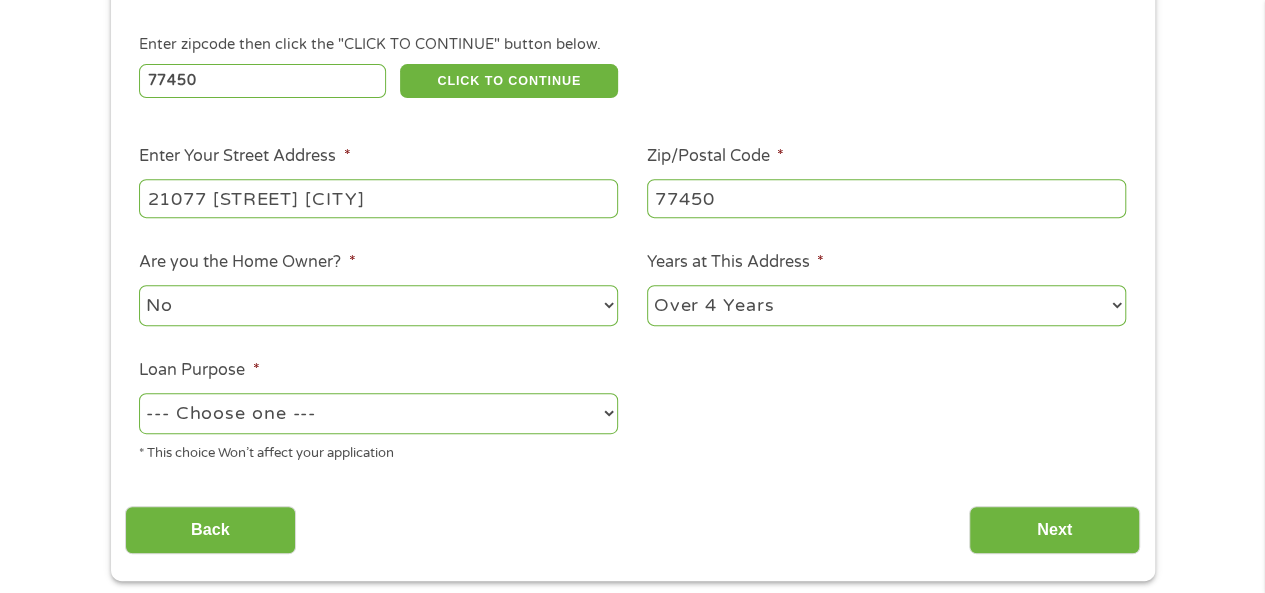 click on "1 Year or less 1 - 2 Years 2 - 4 Years Over 4 Years" at bounding box center [886, 305] 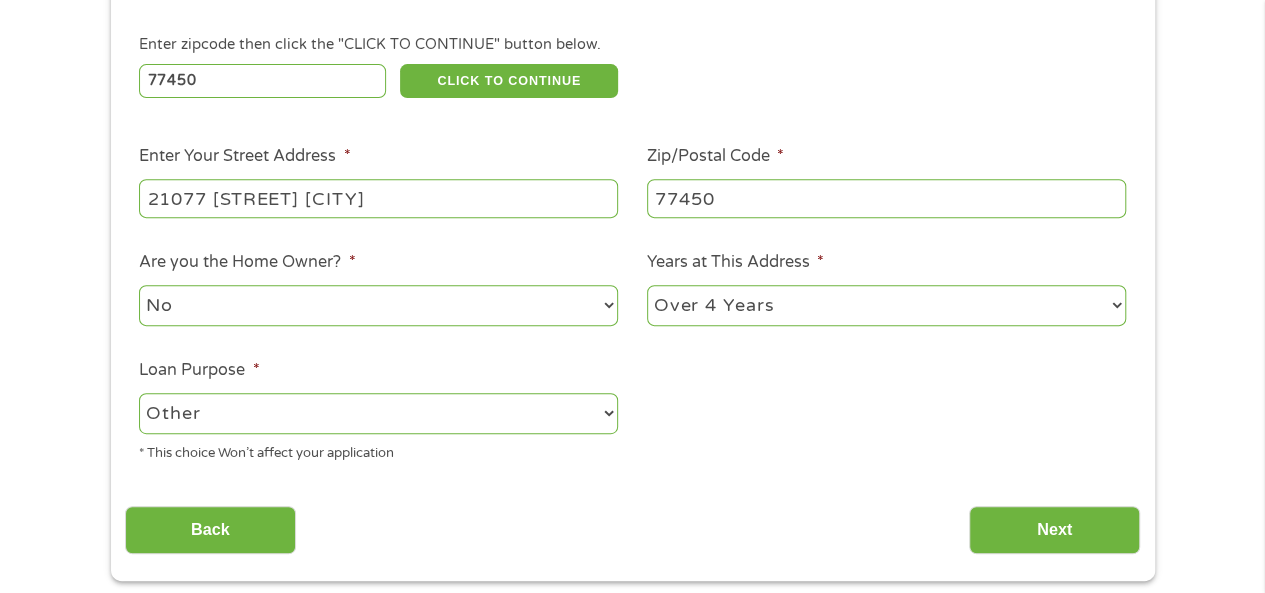 click on "--- Choose one --- Pay Bills Debt Consolidation Home Improvement Major Purchase Car Loan Short Term Cash Medical Expenses Other" at bounding box center (378, 413) 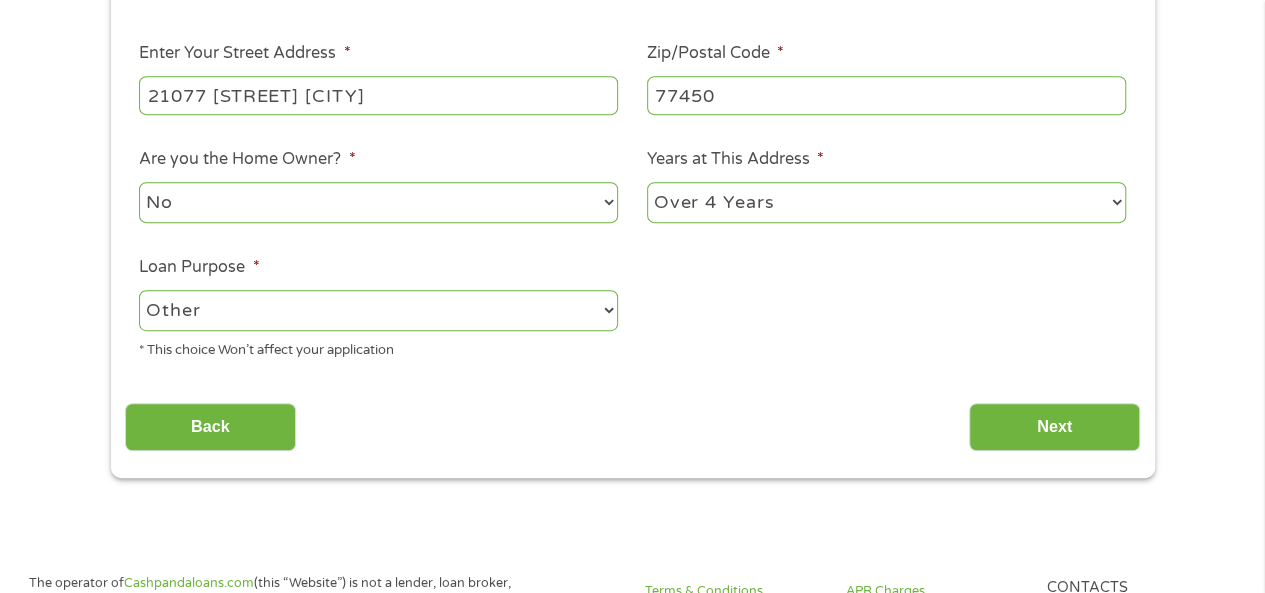 scroll, scrollTop: 438, scrollLeft: 0, axis: vertical 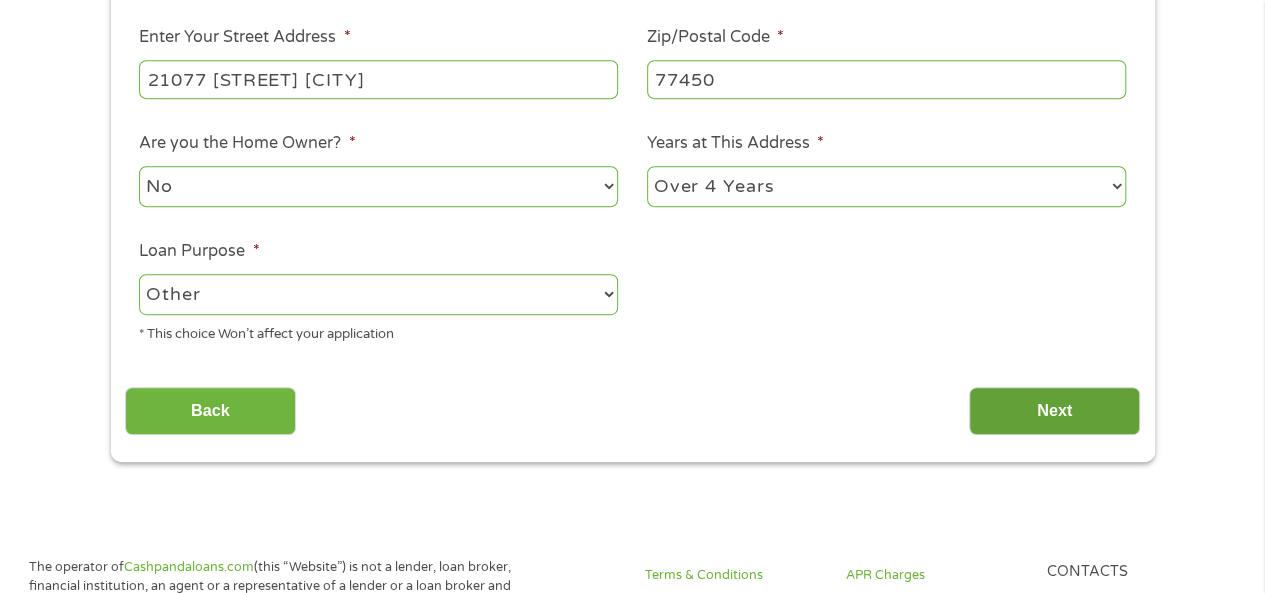 click on "Next" at bounding box center (1054, 411) 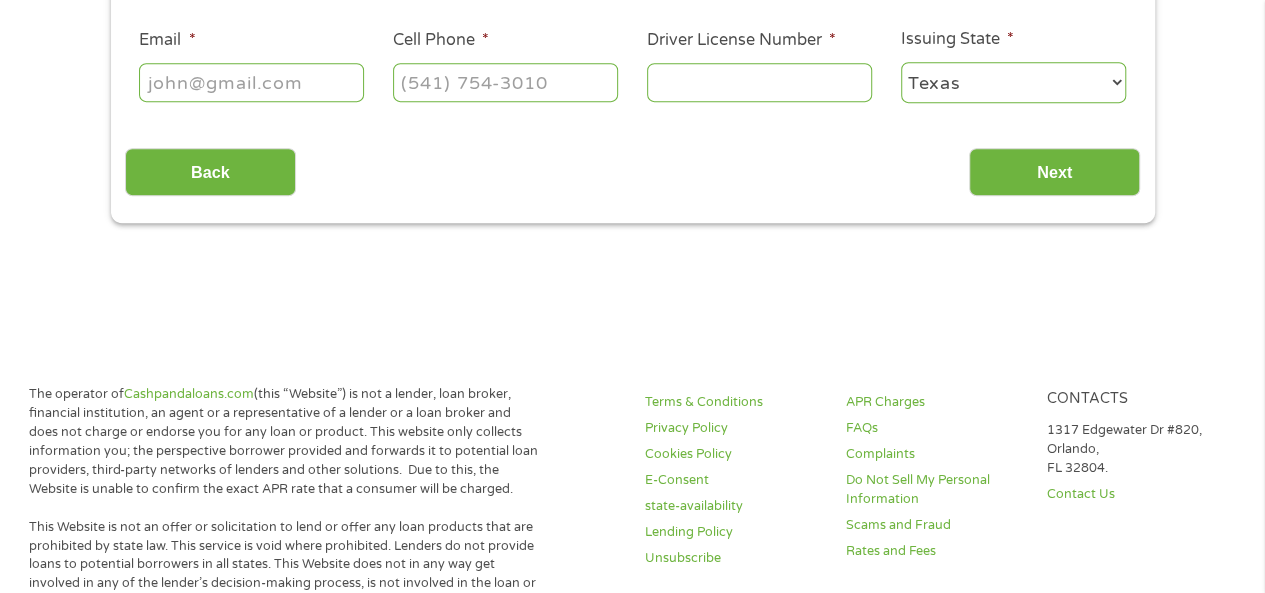 scroll, scrollTop: 103, scrollLeft: 0, axis: vertical 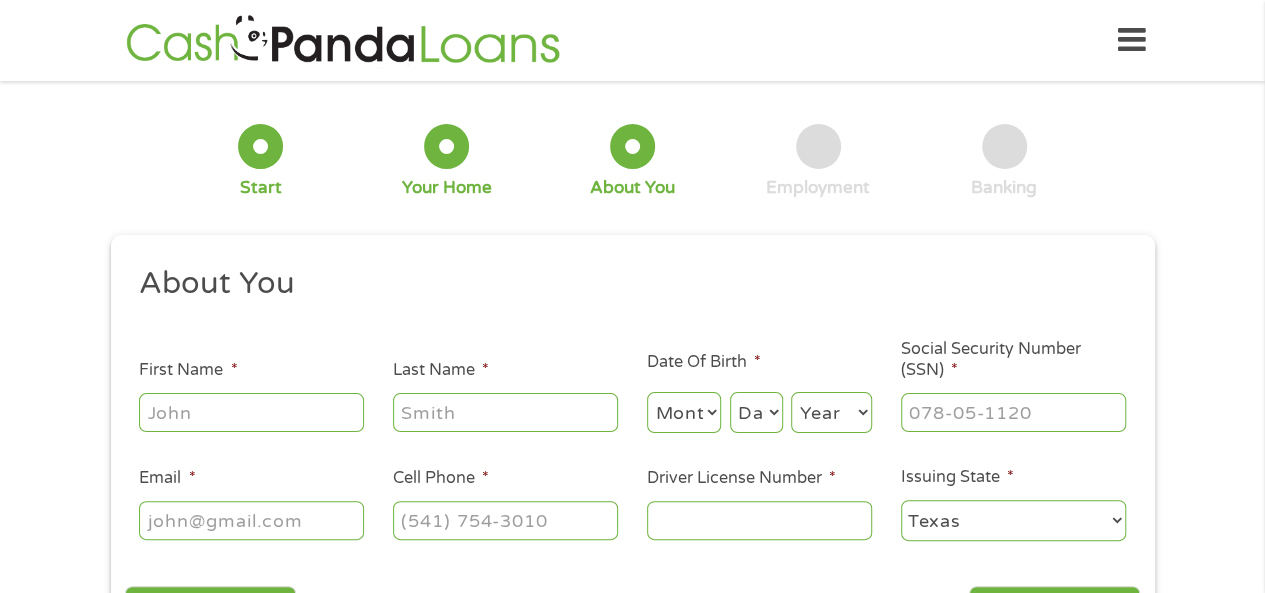 click on "First Name *" at bounding box center [251, 412] 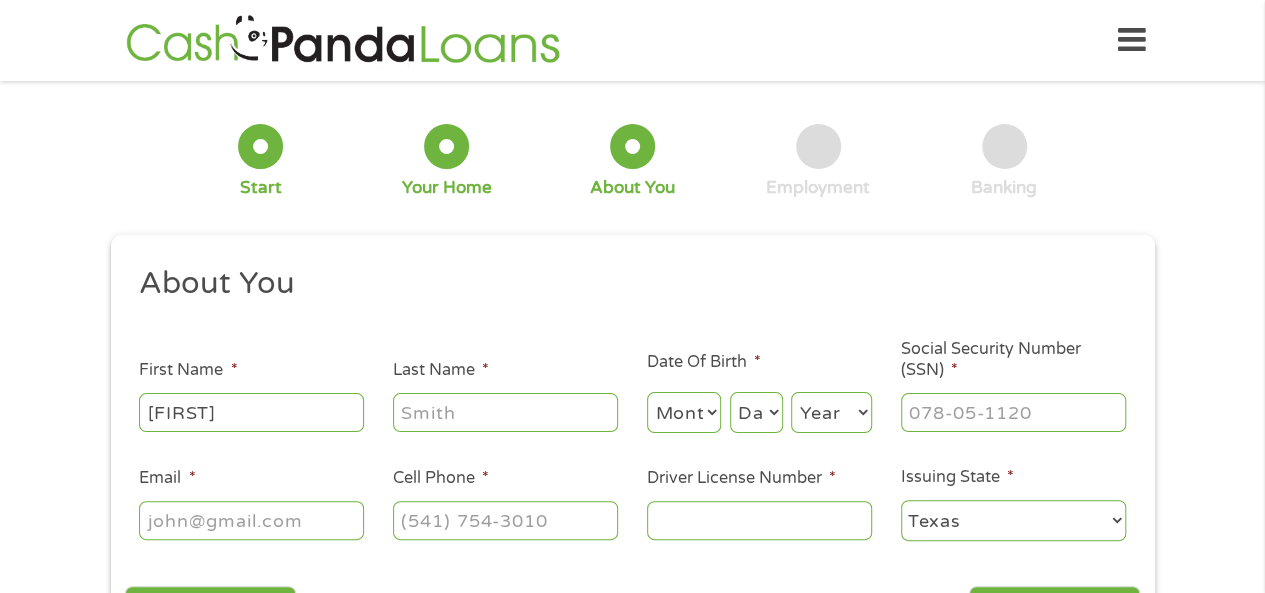 type on "[FIRST]" 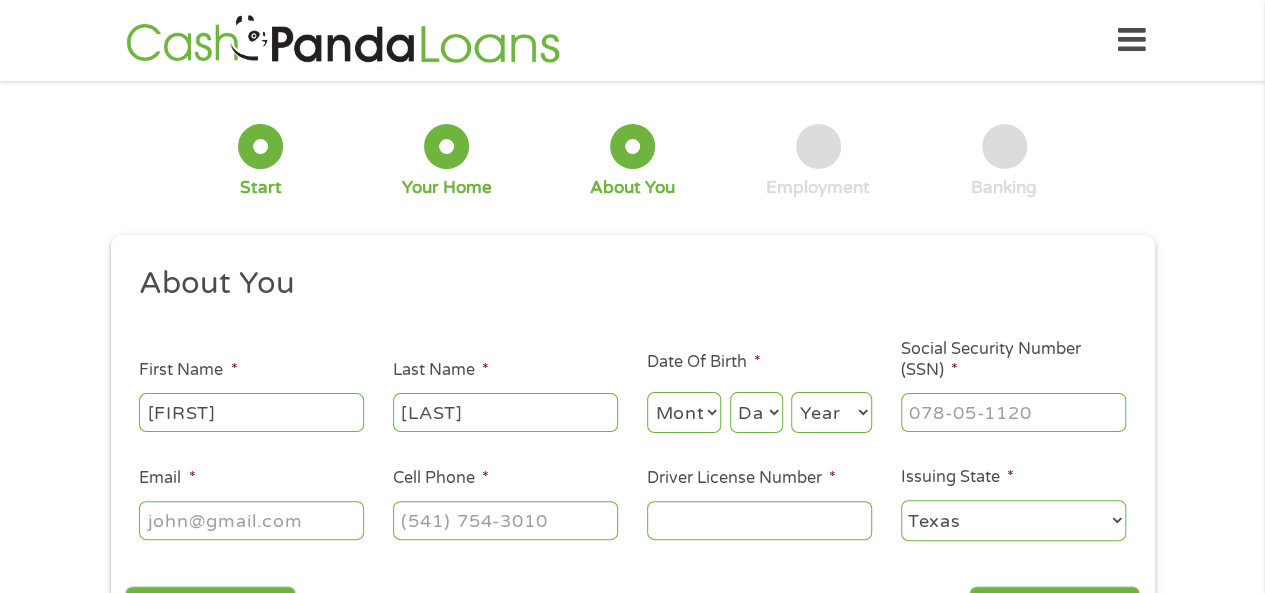 type on "[LAST]" 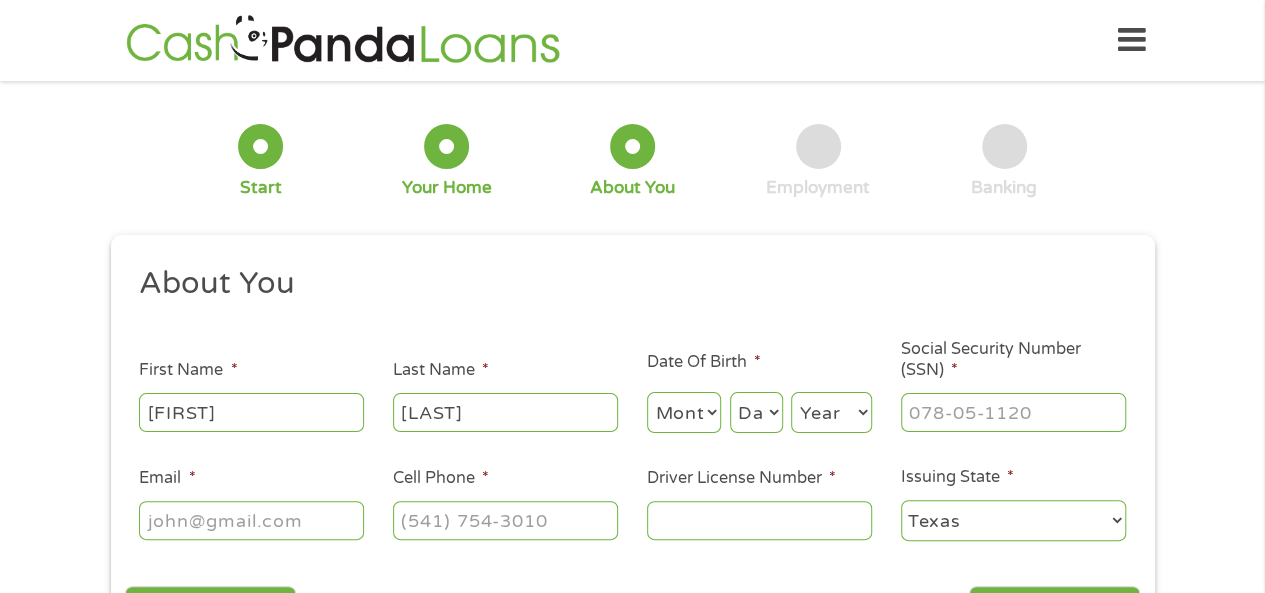 select on "9" 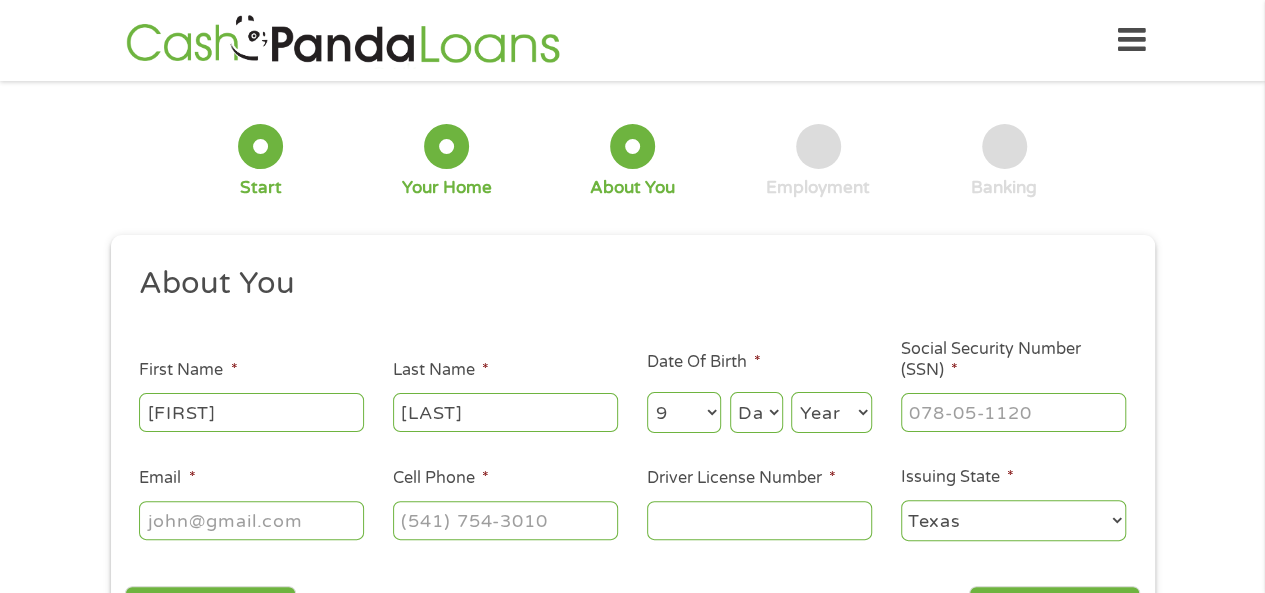 click on "Month 1 2 3 4 5 6 7 8 9 10 11 12" at bounding box center [684, 412] 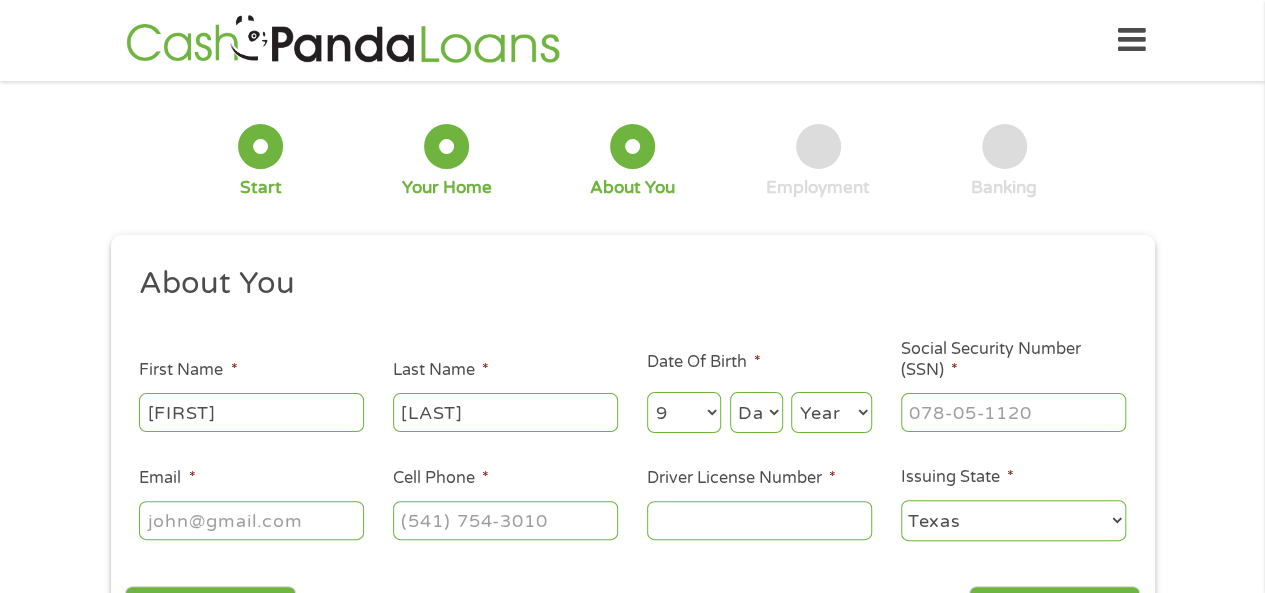 select on "24" 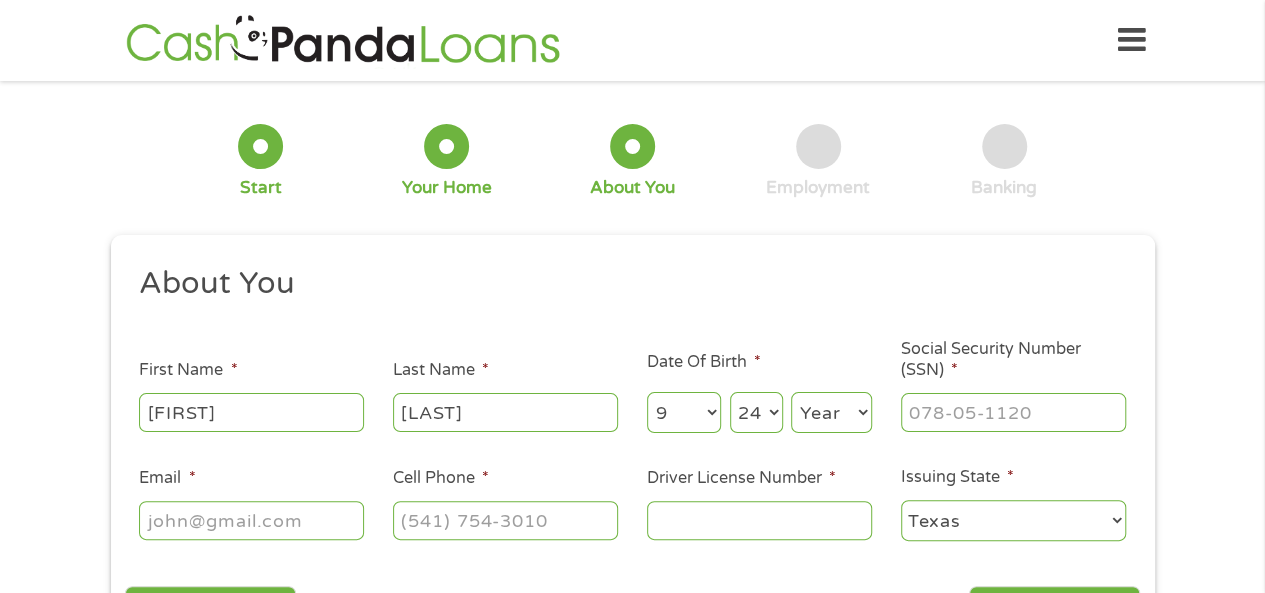 click on "Day 1 2 3 4 5 6 7 8 9 10 11 12 13 14 15 16 17 18 19 20 21 22 23 24 25 26 27 28 29 30 31" at bounding box center [756, 412] 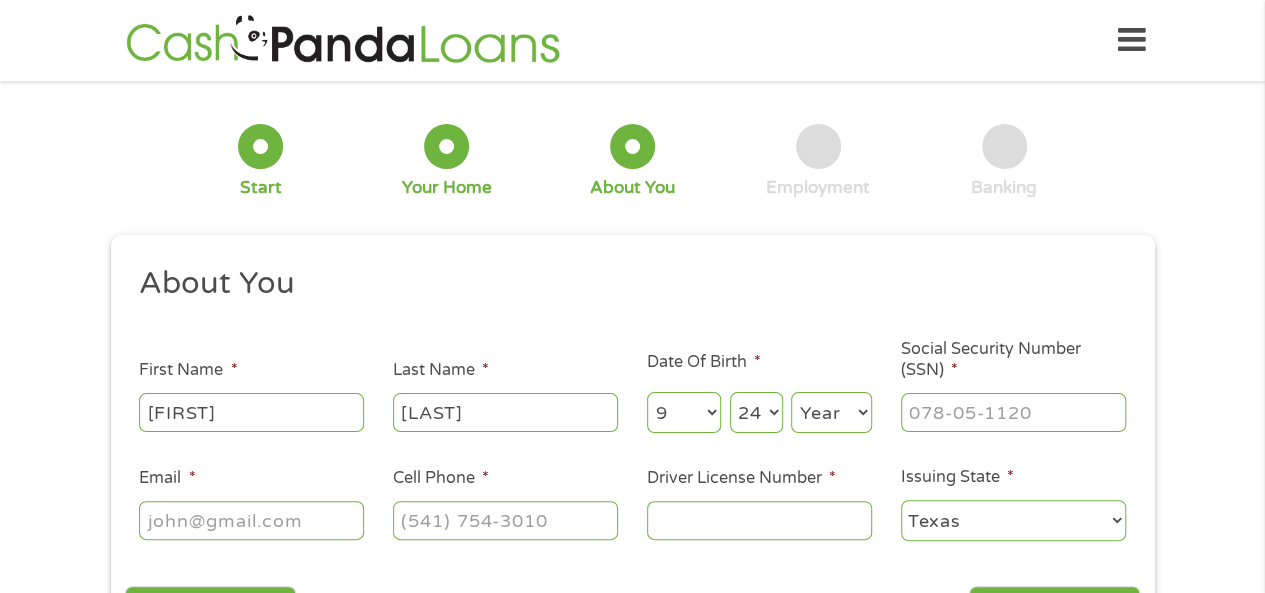 select on "1979" 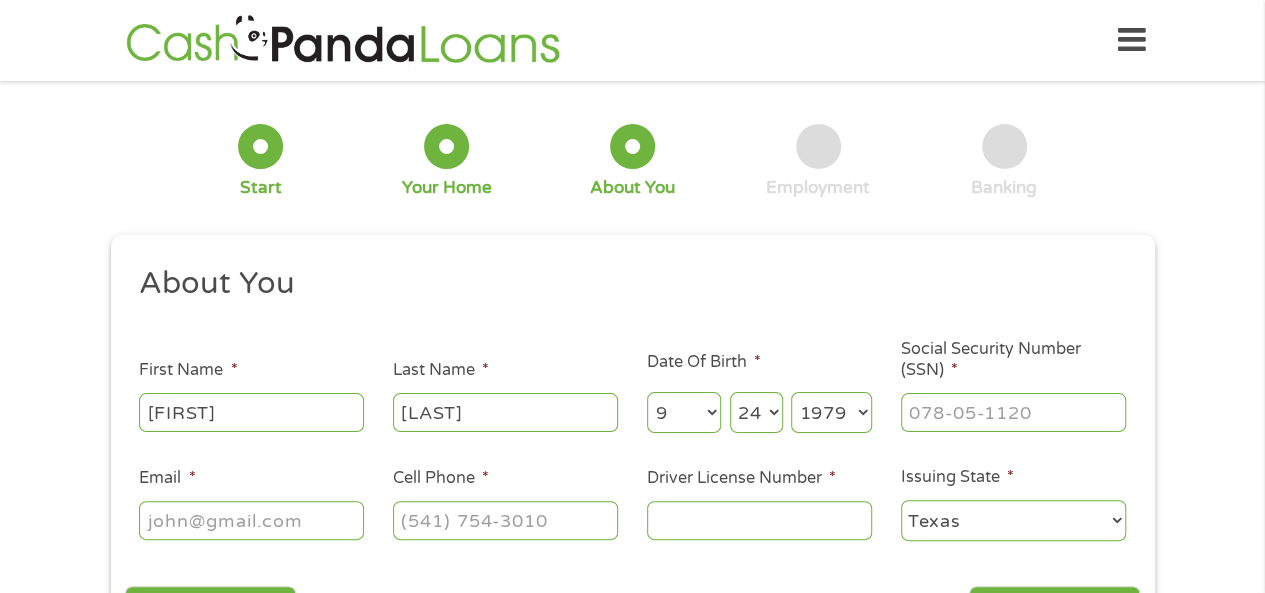 click on "Year 2007 2006 2005 2004 2003 2002 2001 2000 1999 1998 1997 1996 1995 1994 1993 1992 1991 1990 1989 1988 1987 1986 1985 1984 1983 1982 1981 1980 1979 1978 1977 1976 1975 1974 1973 1972 1971 1970 1969 1968 1967 1966 1965 1964 1963 1962 1961 1960 1959 1958 1957 1956 1955 1954 1953 1952 1951 1950 1949 1948 1947 1946 1945 1944 1943 1942 1941 1940 1939 1938 1937 1936 1935 1934 1933 1932 1931 1930 1929 1928 1927 1926 1925 1924 1923 1922 1921 1920" at bounding box center [831, 412] 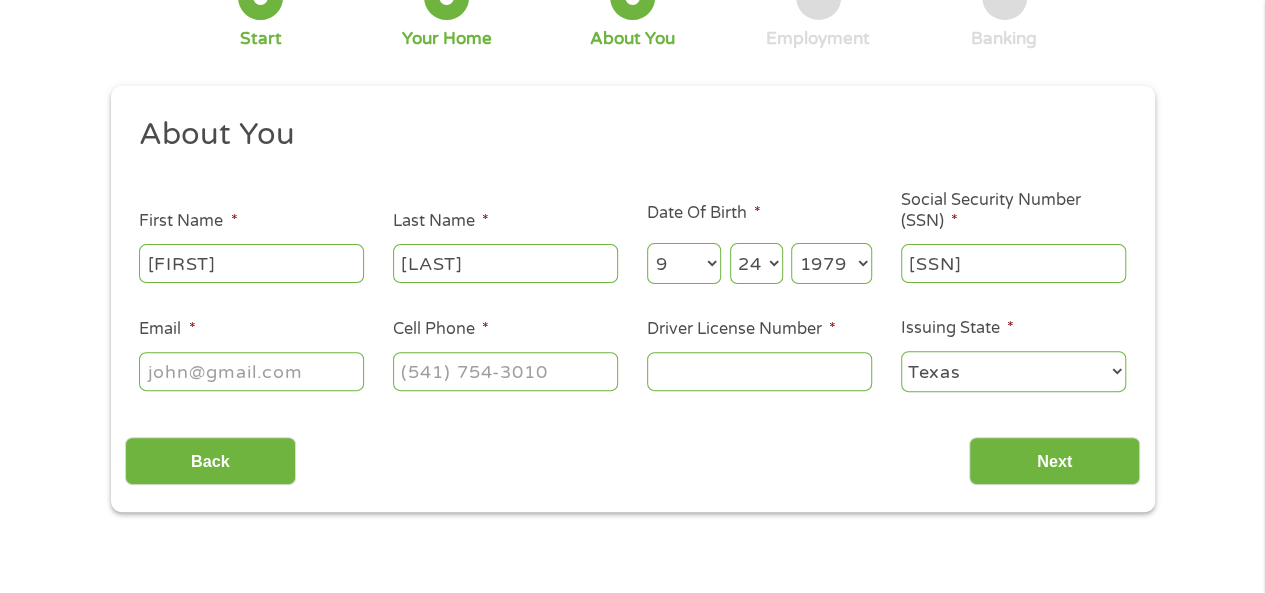 scroll, scrollTop: 168, scrollLeft: 0, axis: vertical 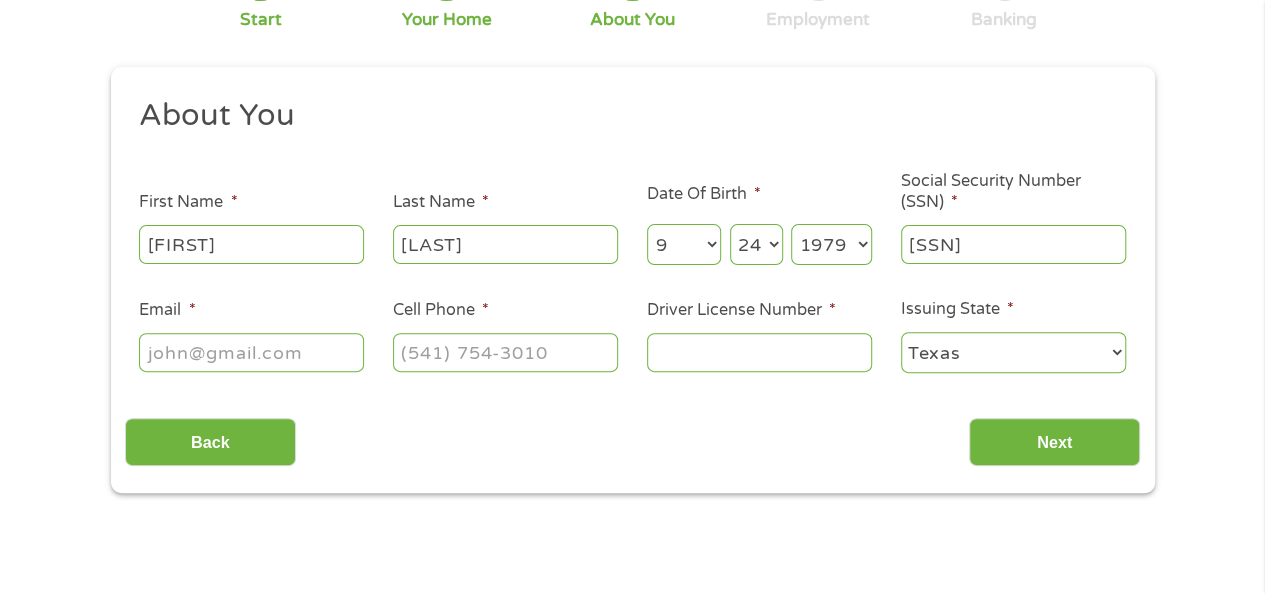 click on "Email *" at bounding box center (251, 352) 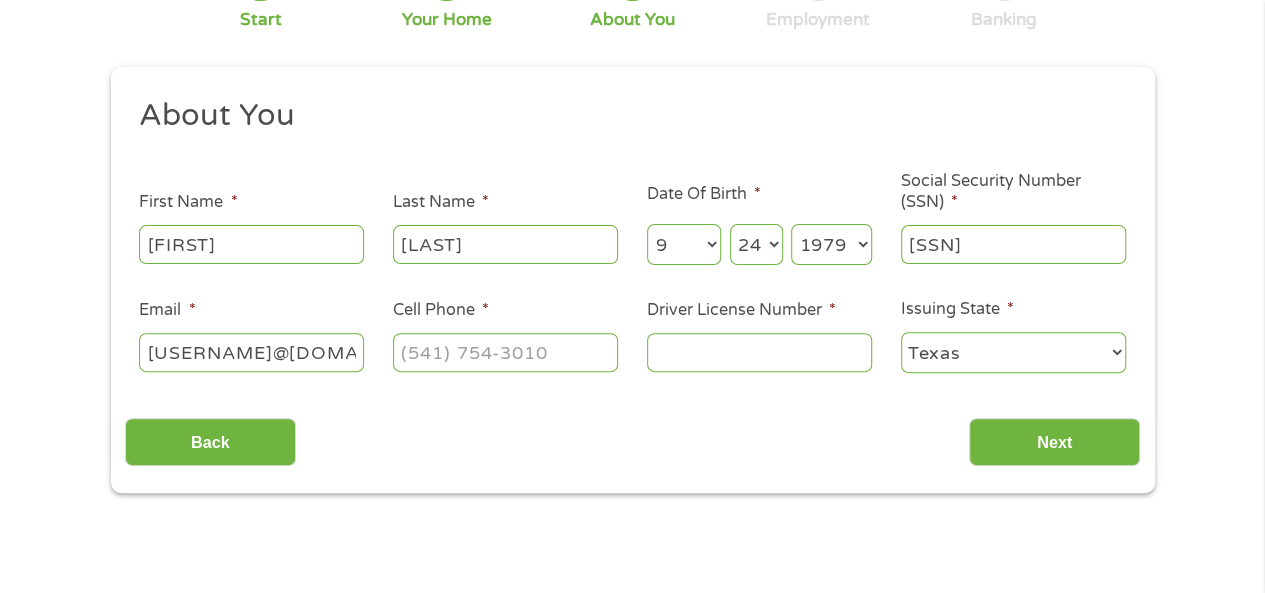scroll, scrollTop: 0, scrollLeft: 2, axis: horizontal 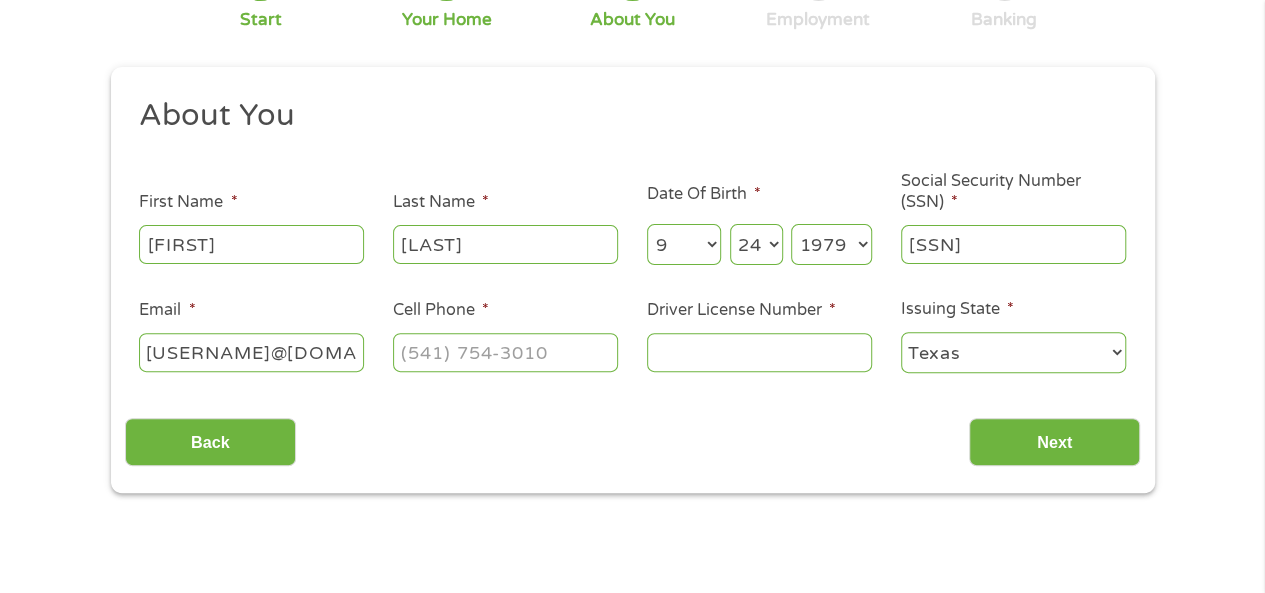 type on "[USERNAME]@[DOMAIN]" 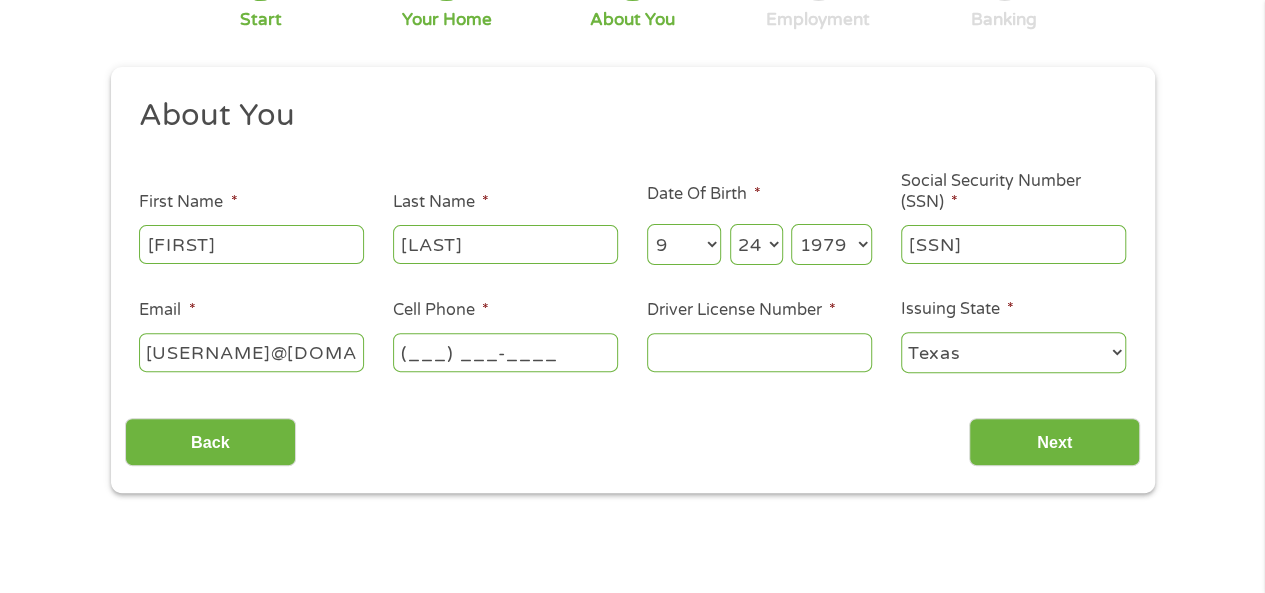 scroll, scrollTop: 0, scrollLeft: 0, axis: both 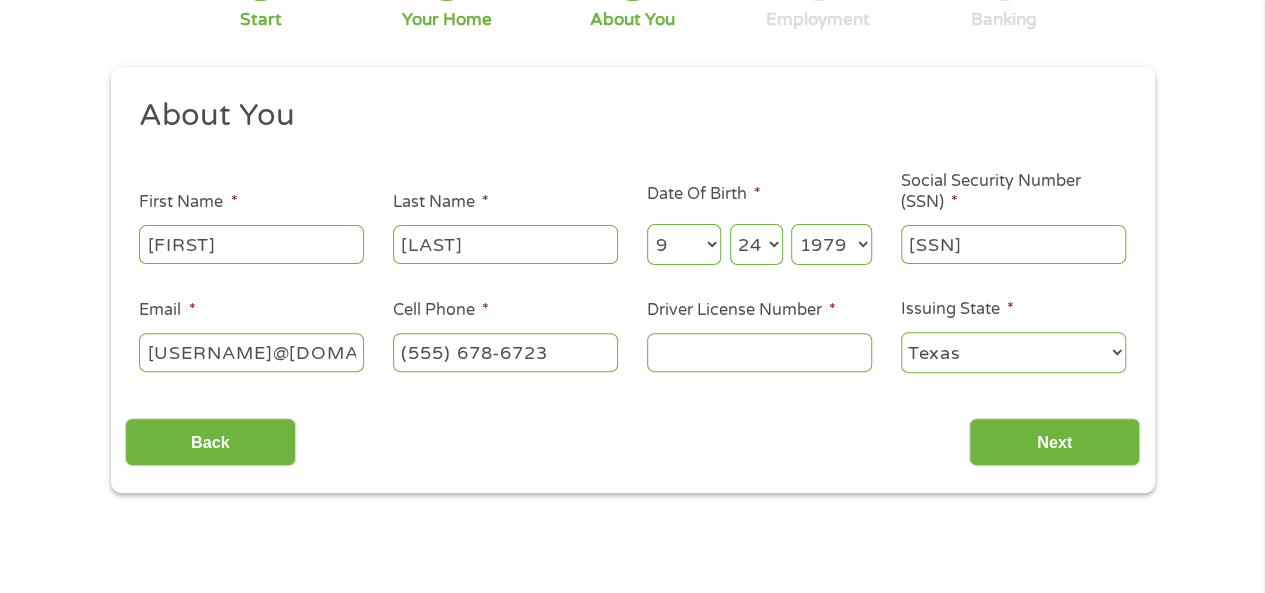 click on "Driver License Number *" at bounding box center [759, 352] 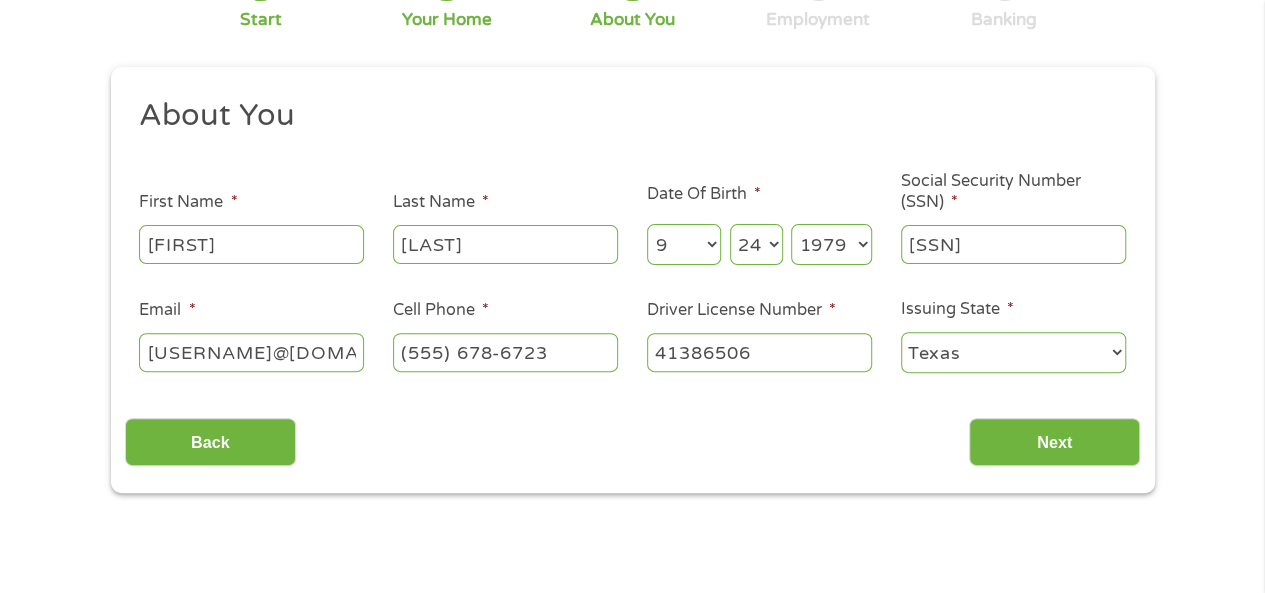 type on "41386506" 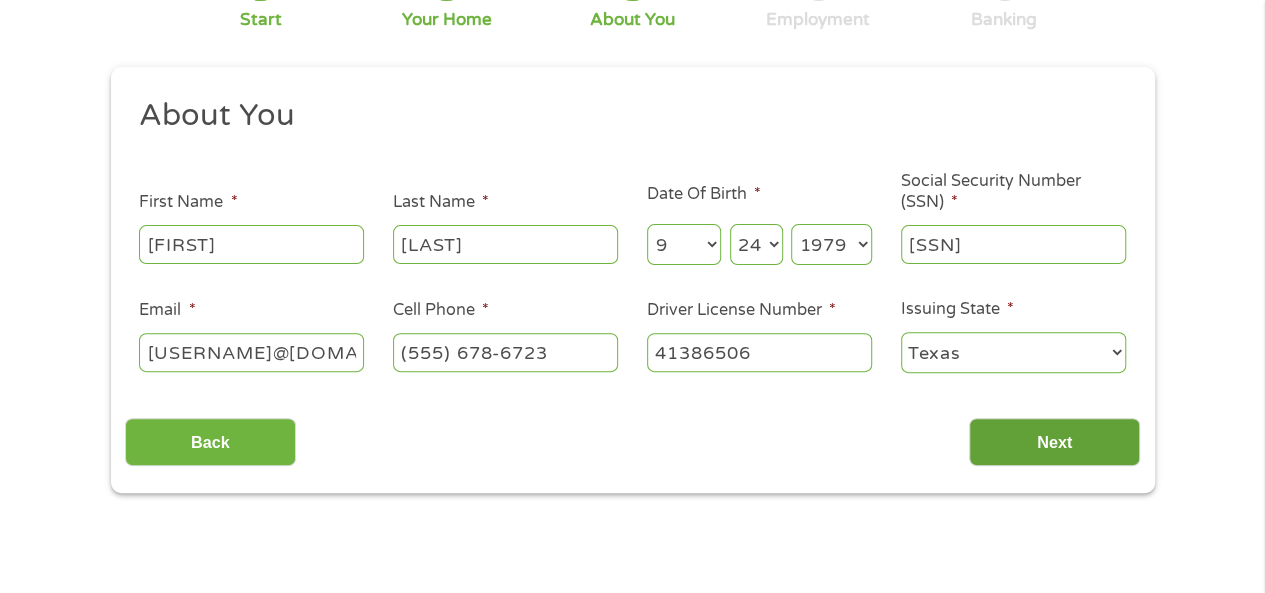 click on "Next" at bounding box center [1054, 442] 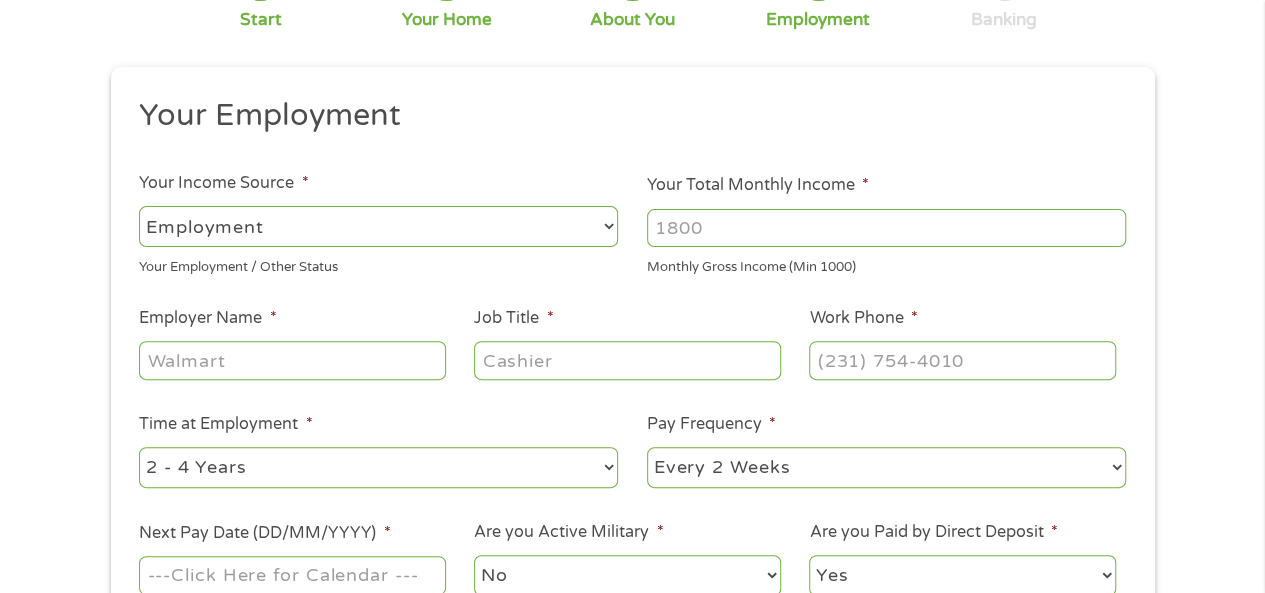 scroll, scrollTop: 8, scrollLeft: 8, axis: both 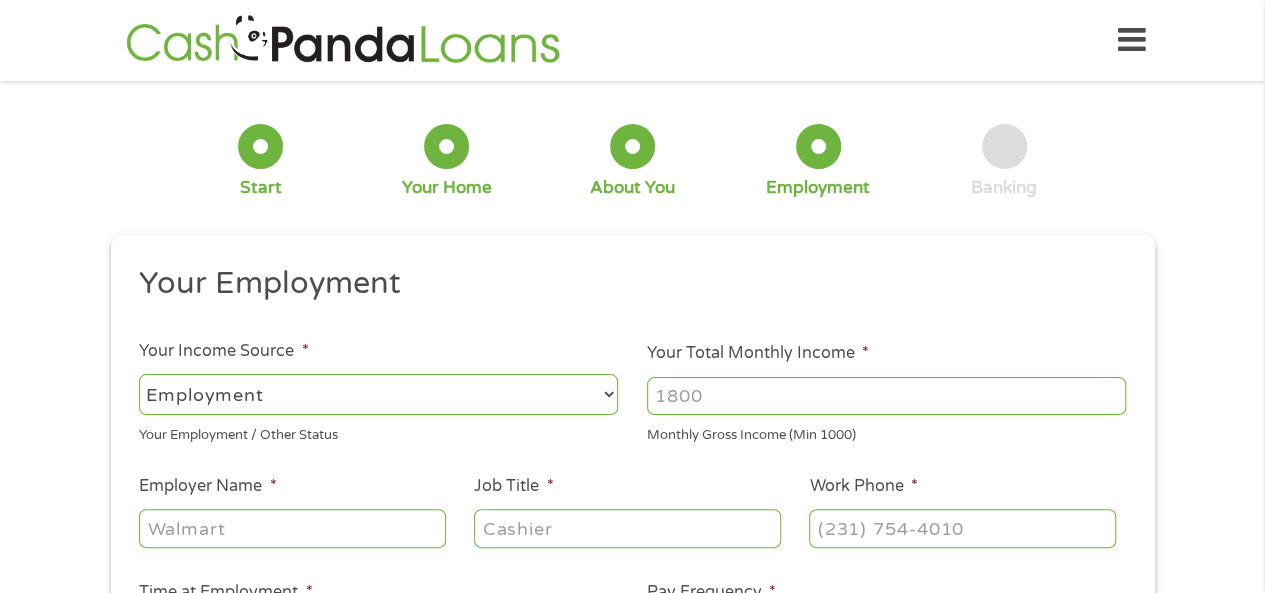 click on "--- Choose one --- Employment Self Employed Benefits" at bounding box center [378, 394] 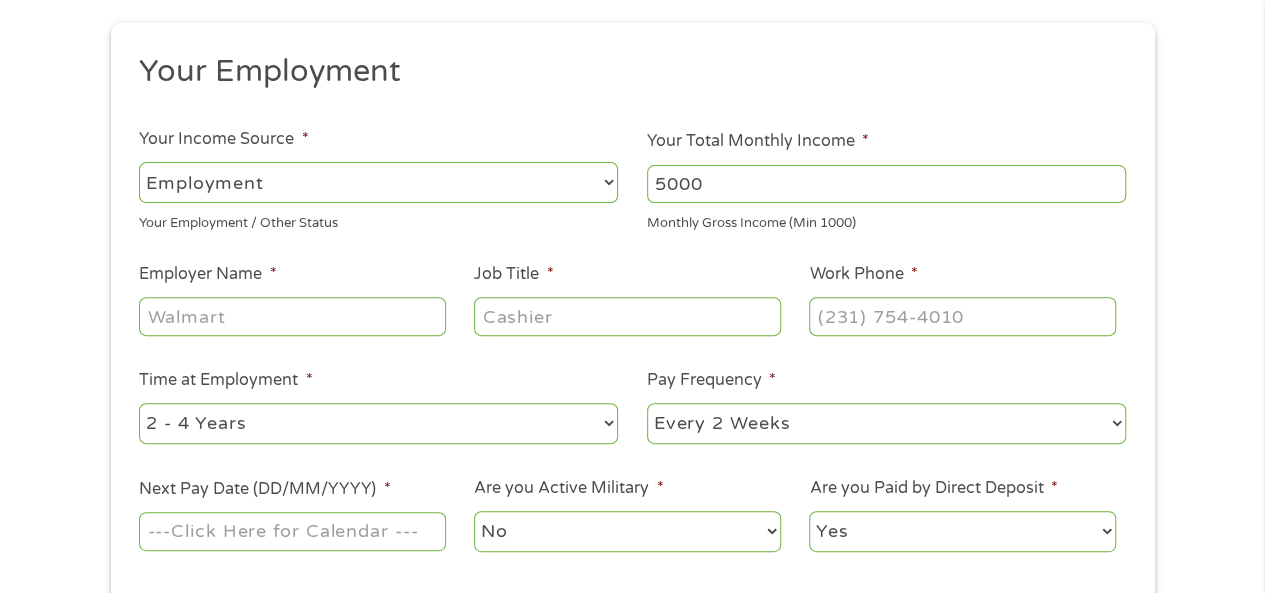 scroll, scrollTop: 217, scrollLeft: 0, axis: vertical 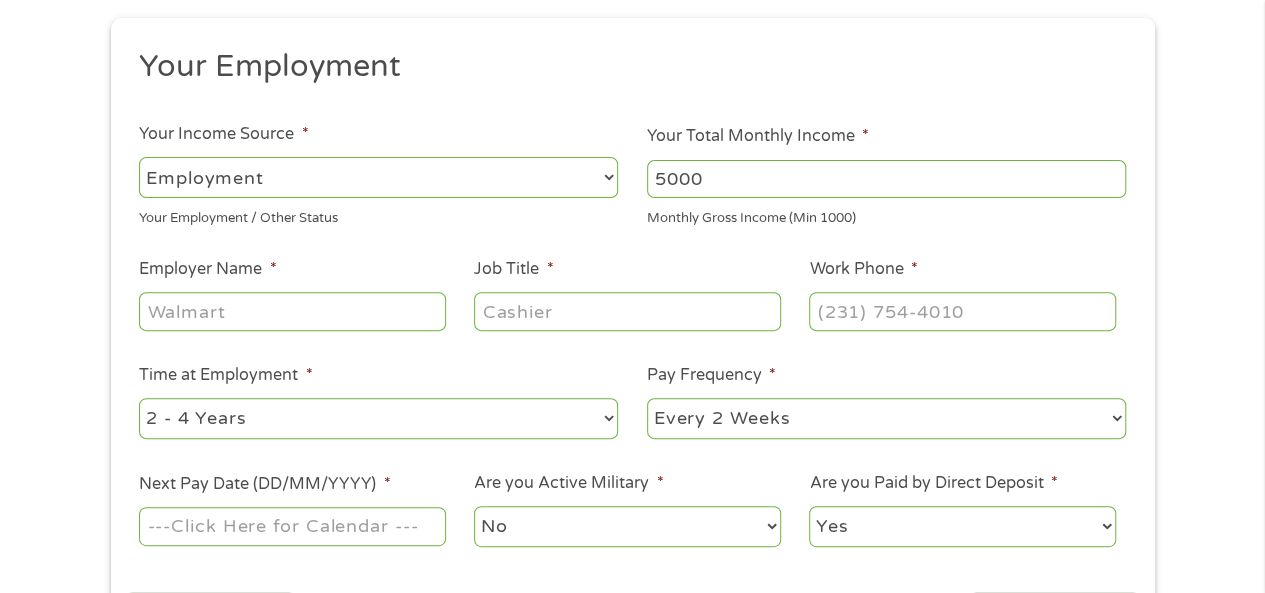 type on "5000" 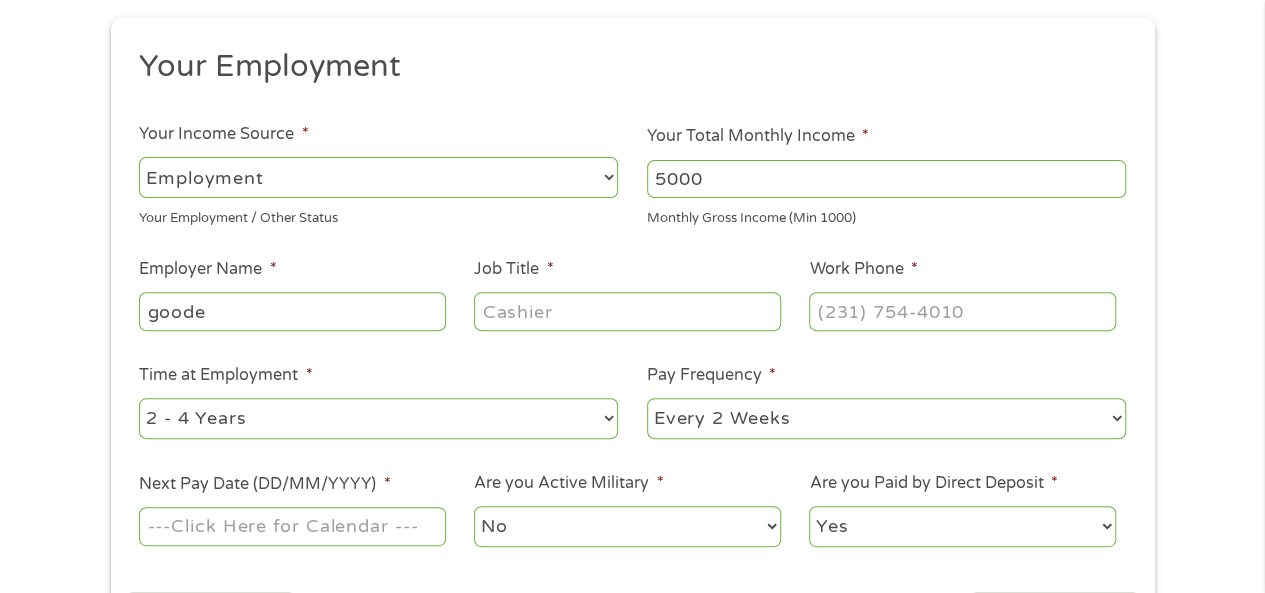 type on "goode" 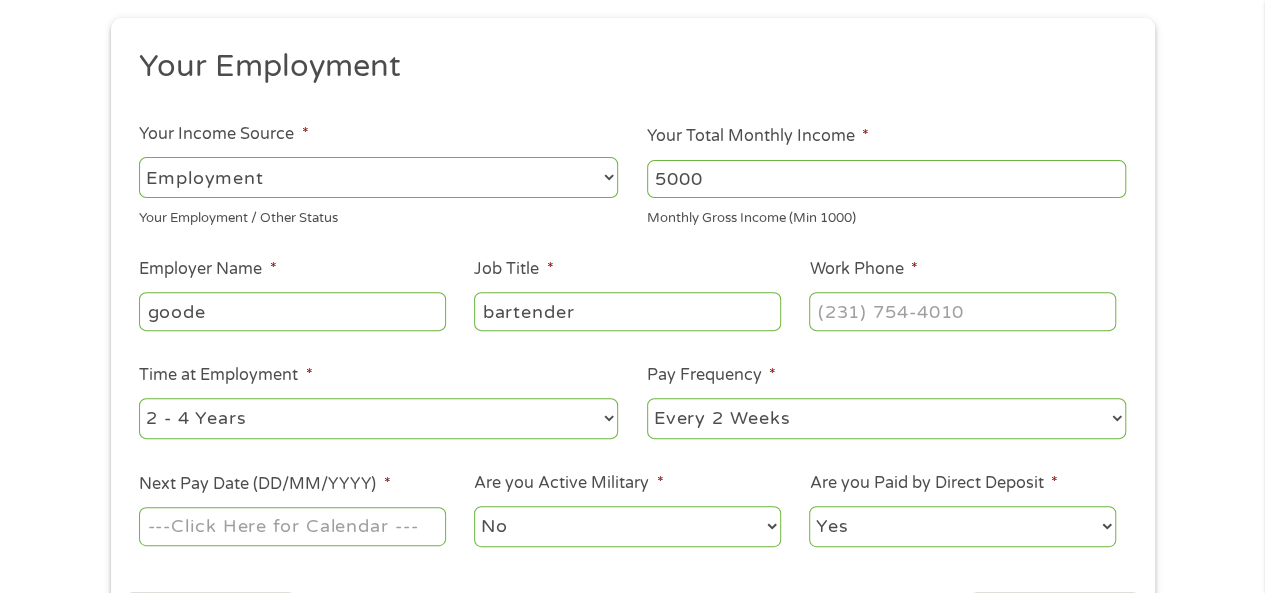 type on "bartender" 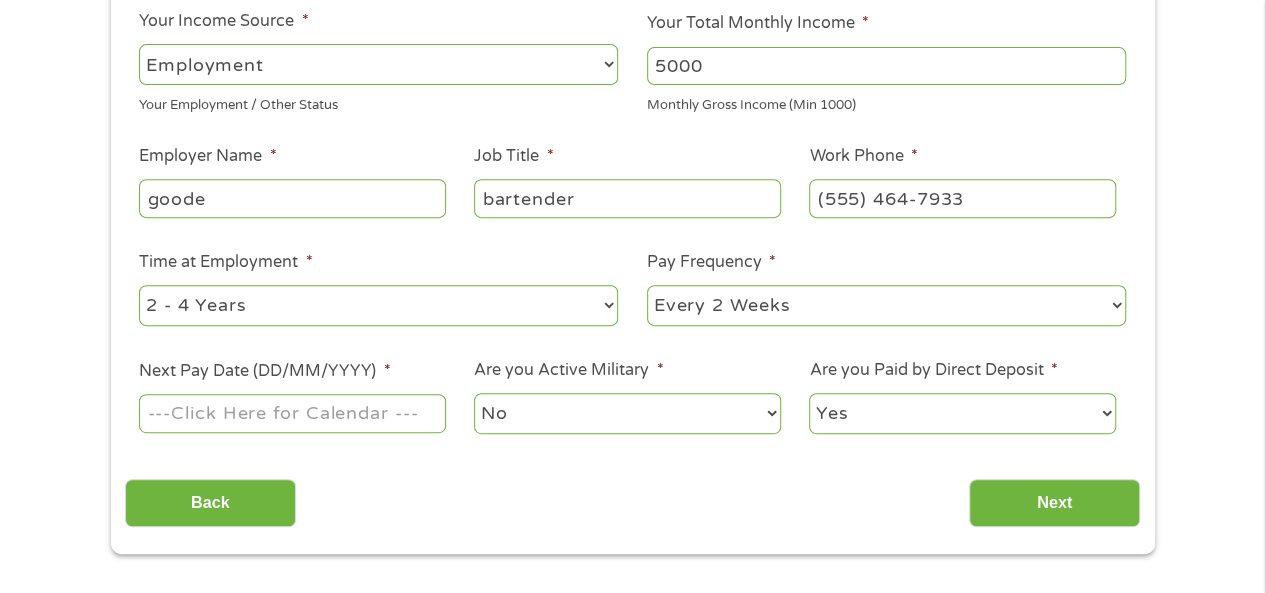scroll, scrollTop: 336, scrollLeft: 0, axis: vertical 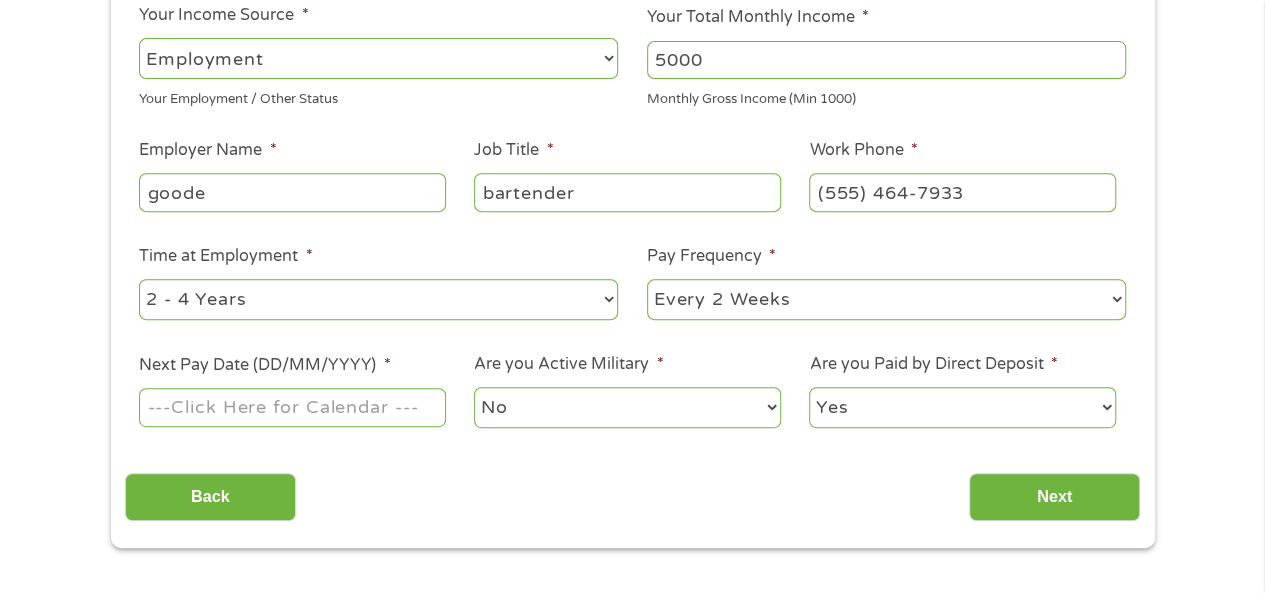 click on "--- Choose one --- 1 Year or less 1 - 2 Years 2 - 4 Years Over 4 Years" at bounding box center [378, 299] 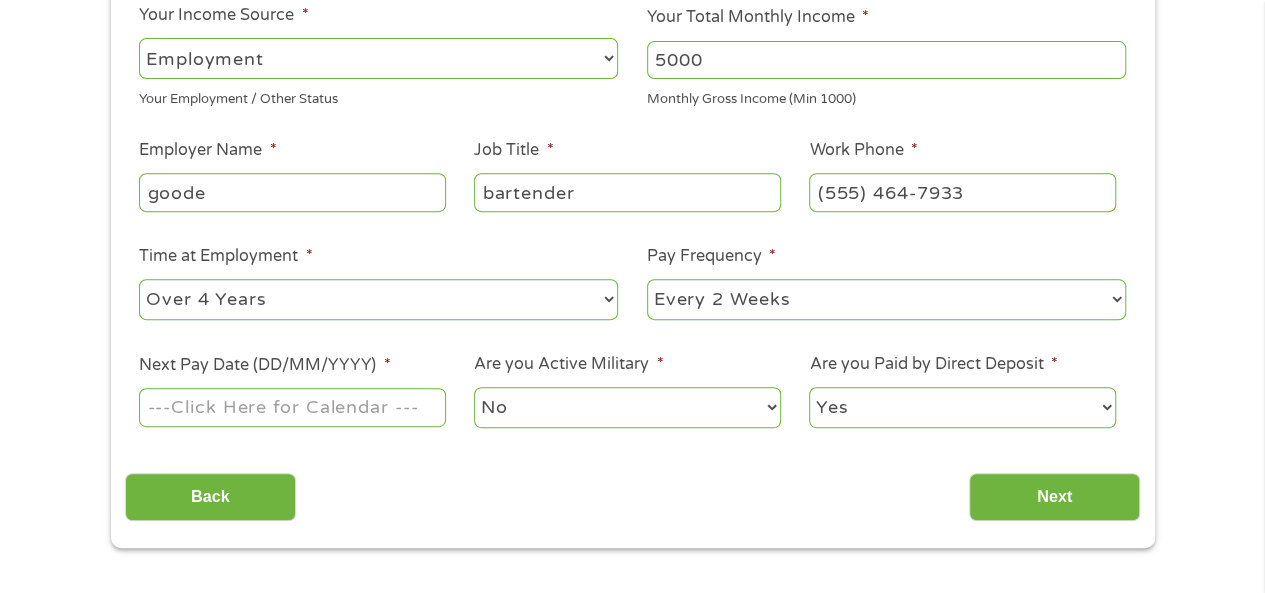 click on "--- Choose one --- 1 Year or less 1 - 2 Years 2 - 4 Years Over 4 Years" at bounding box center [378, 299] 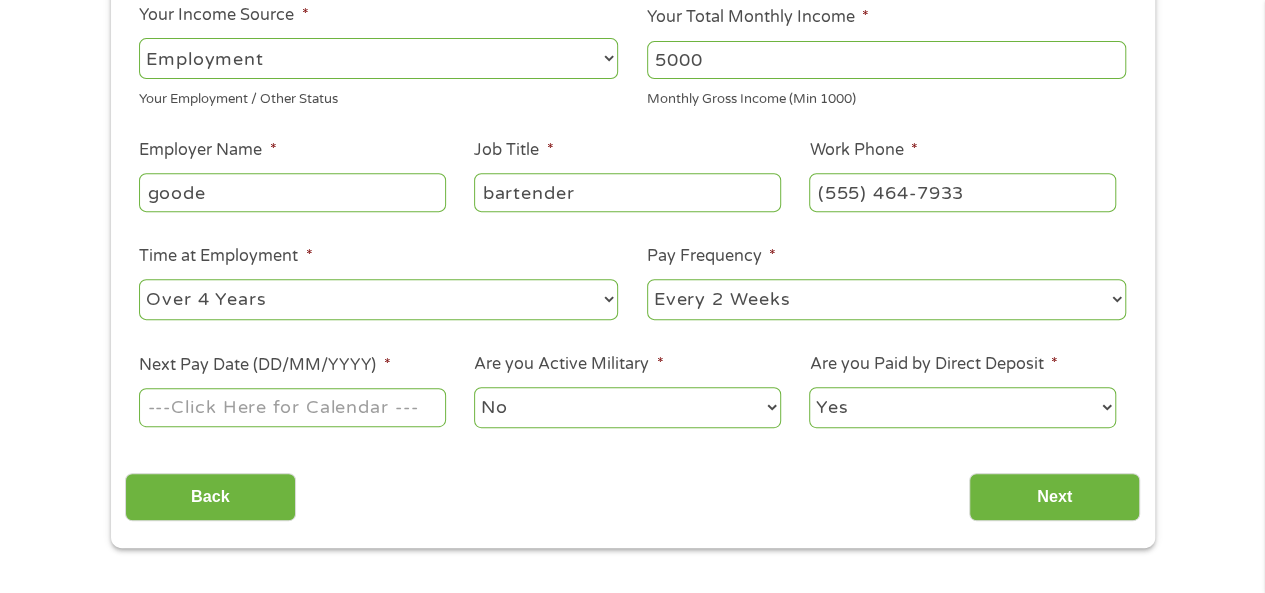 select on "weekly" 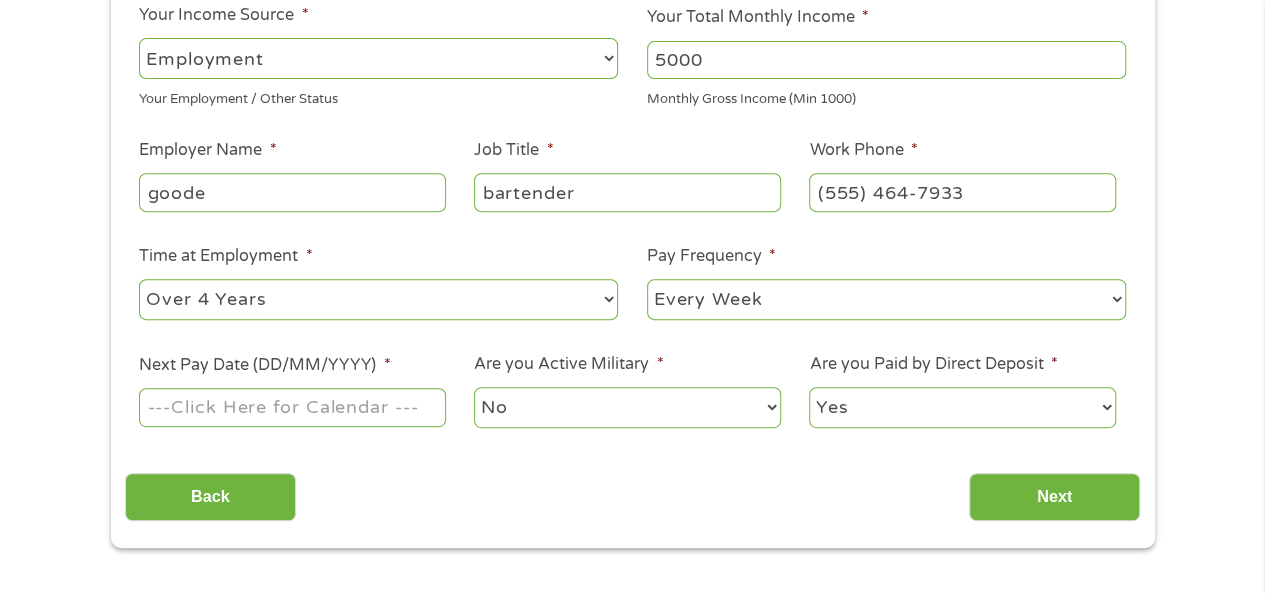 click on "--- Choose one --- Every 2 Weeks Every Week Monthly Semi-Monthly" at bounding box center [886, 299] 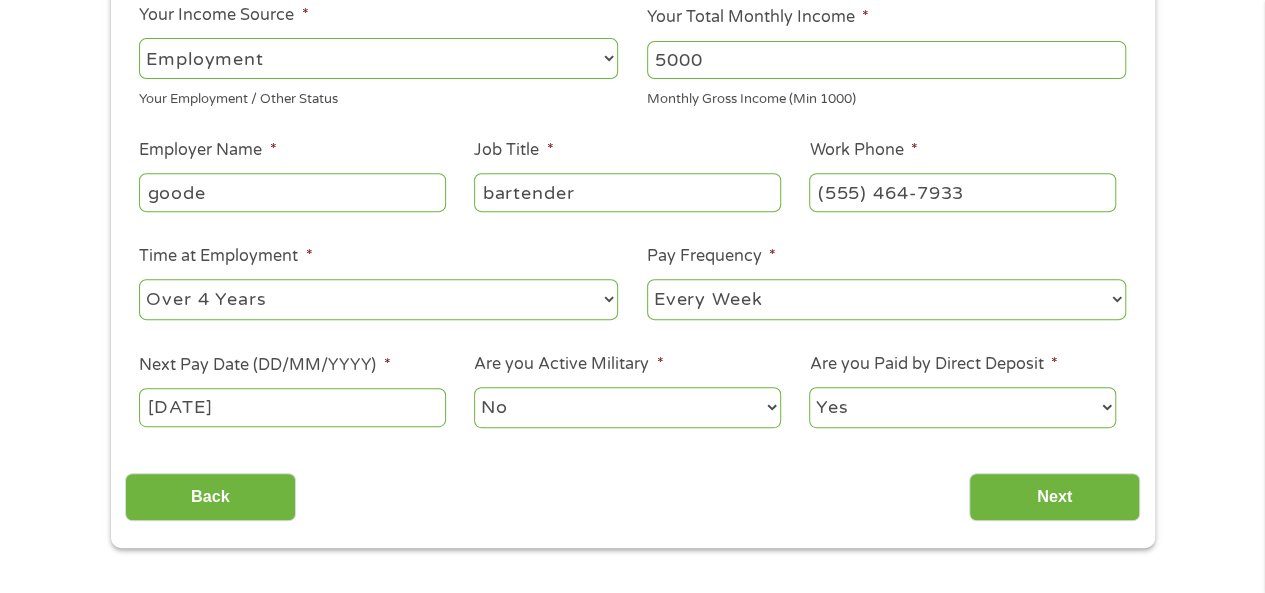 click on "[DATE]" at bounding box center (292, 407) 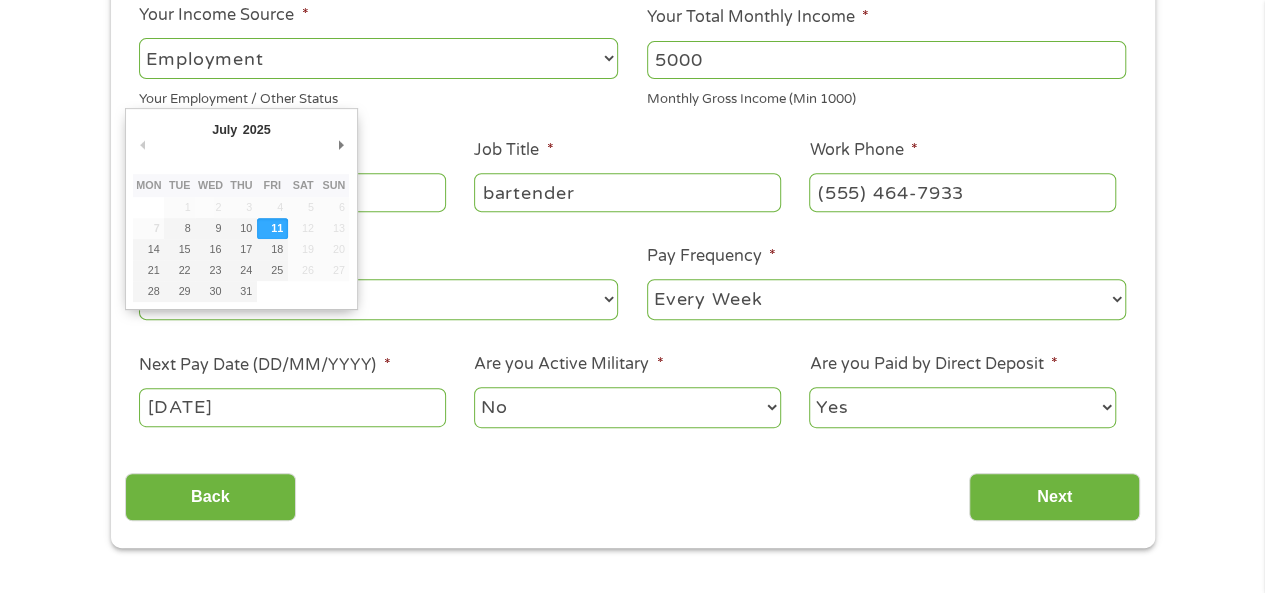 click on "[DATE]" at bounding box center [292, 407] 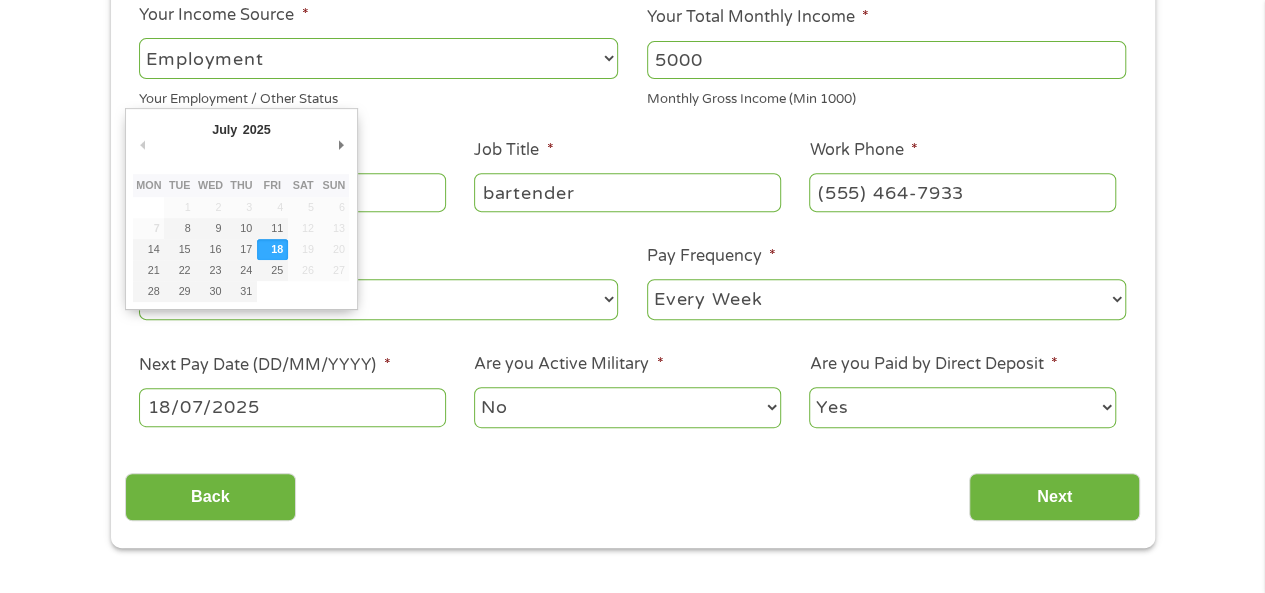 click on "18/07/2025" at bounding box center [292, 407] 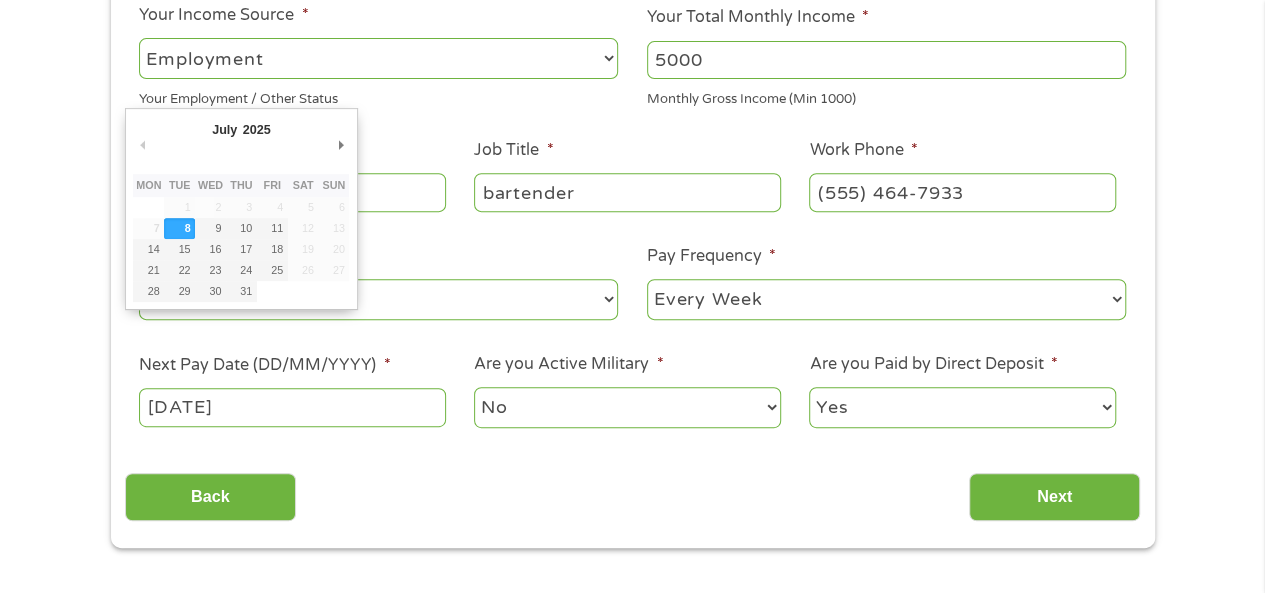 click on "[DATE]" at bounding box center (292, 407) 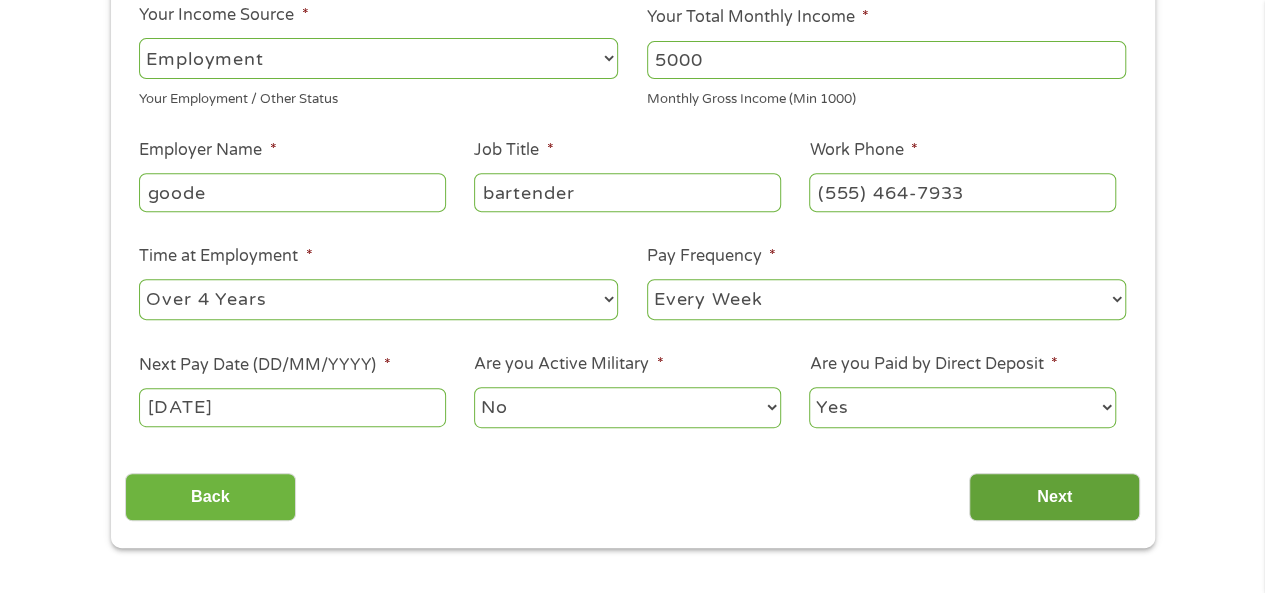 click on "Next" at bounding box center [1054, 497] 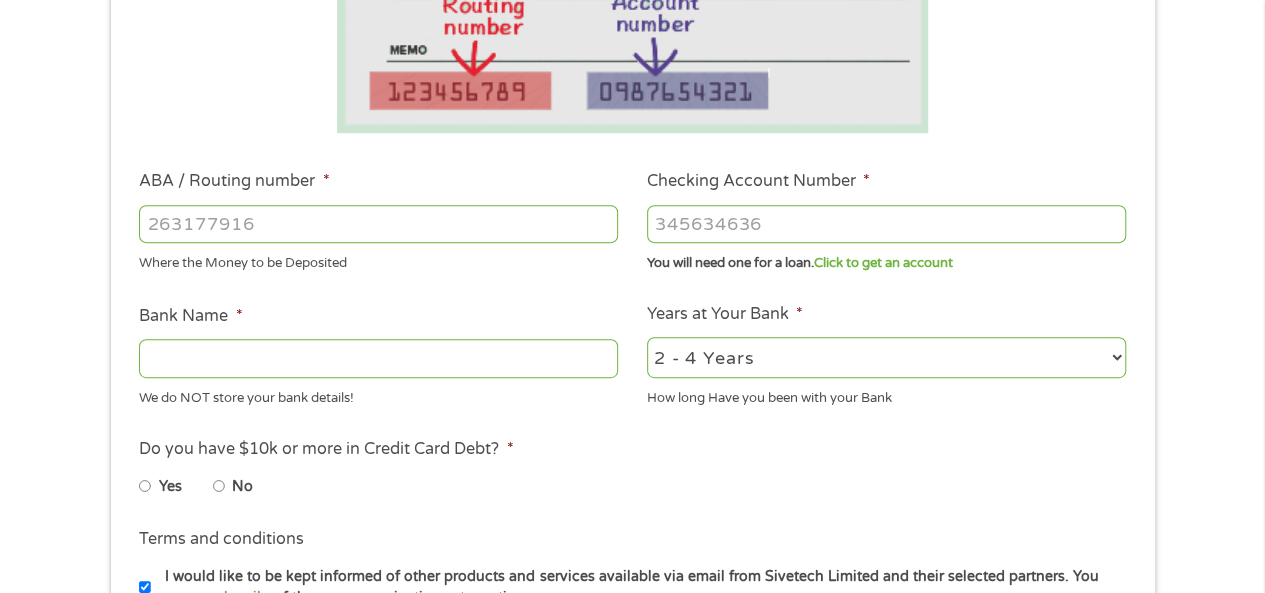 scroll, scrollTop: 521, scrollLeft: 0, axis: vertical 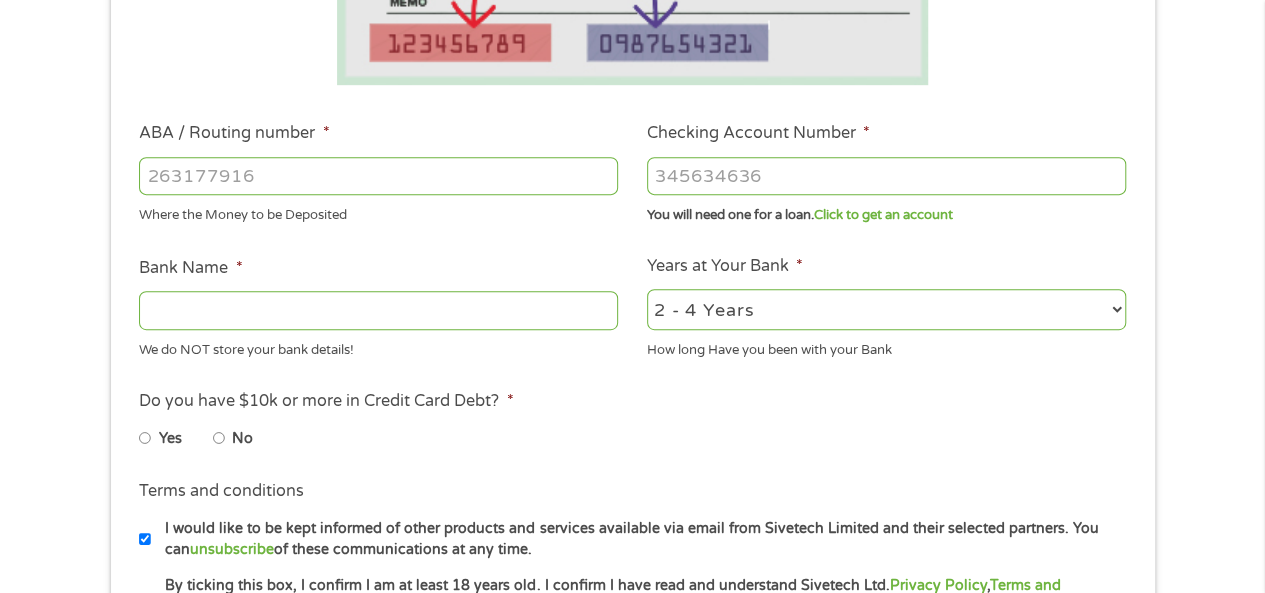 click on "ABA / Routing number *" at bounding box center (378, 176) 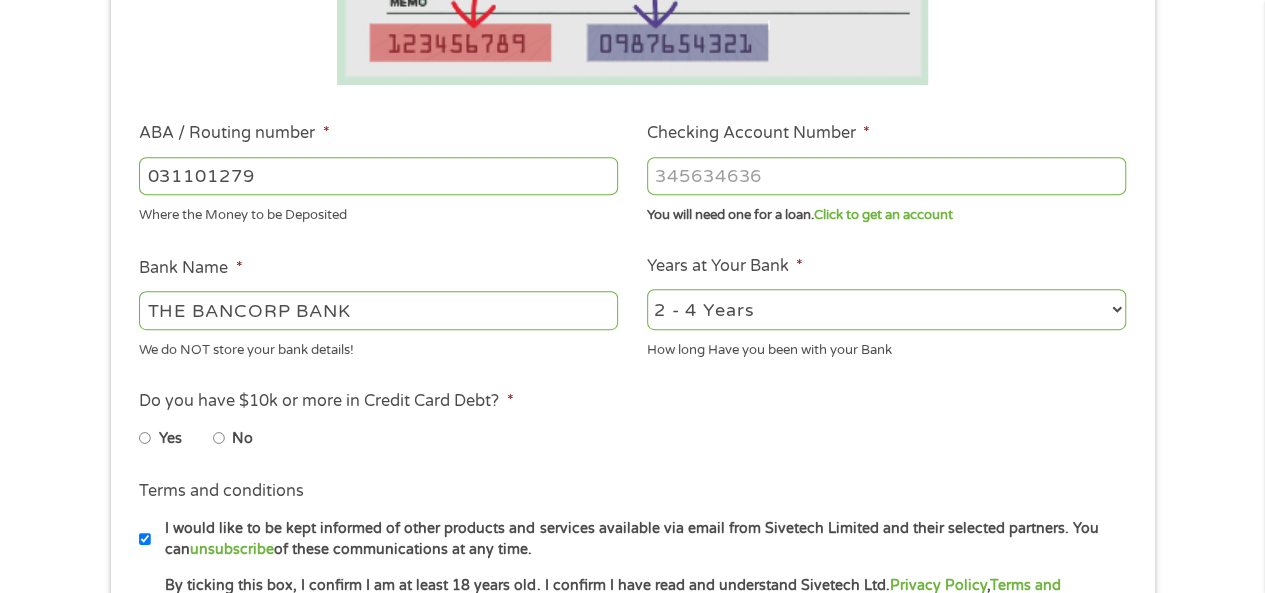 type on "031101279" 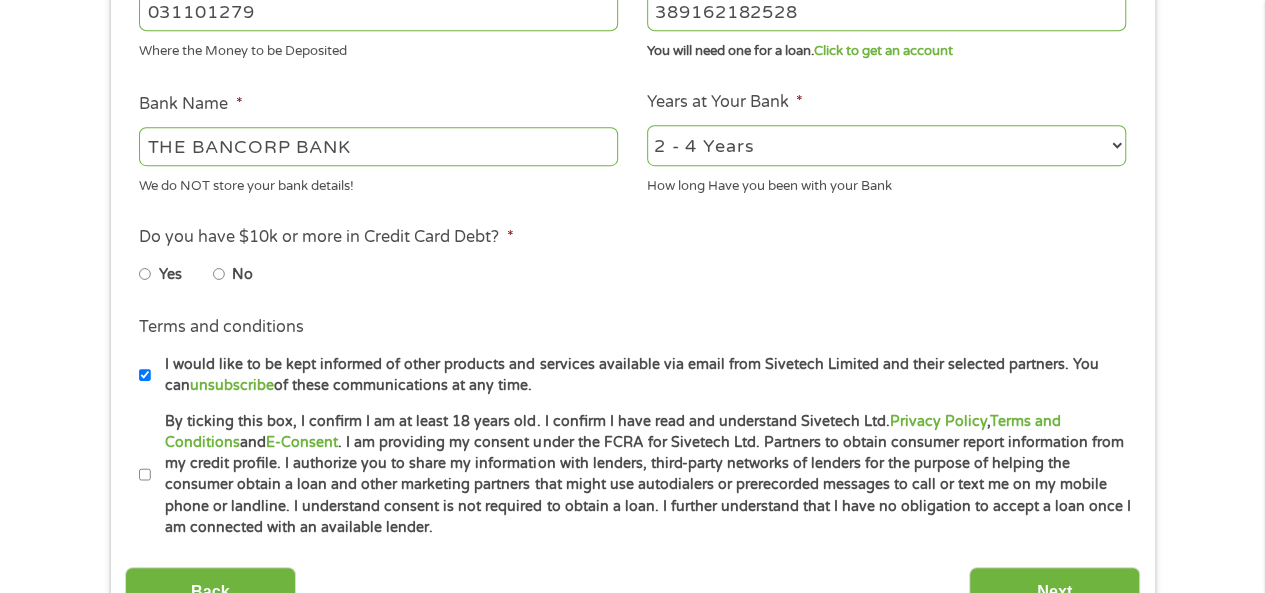 scroll, scrollTop: 686, scrollLeft: 0, axis: vertical 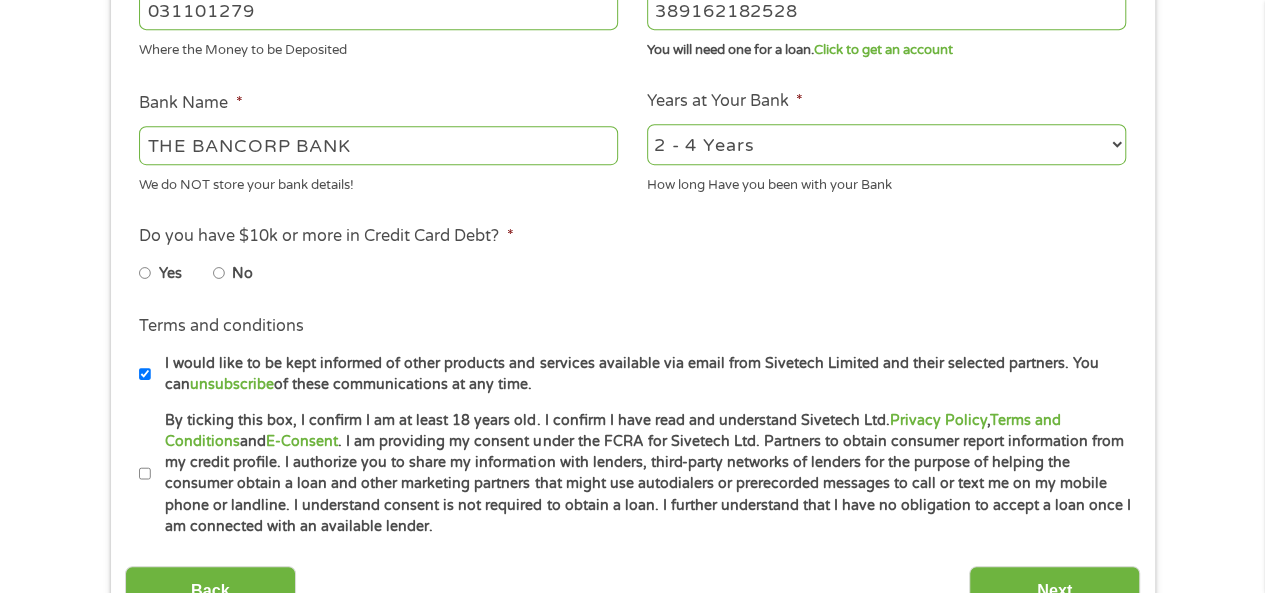 type on "389162182528" 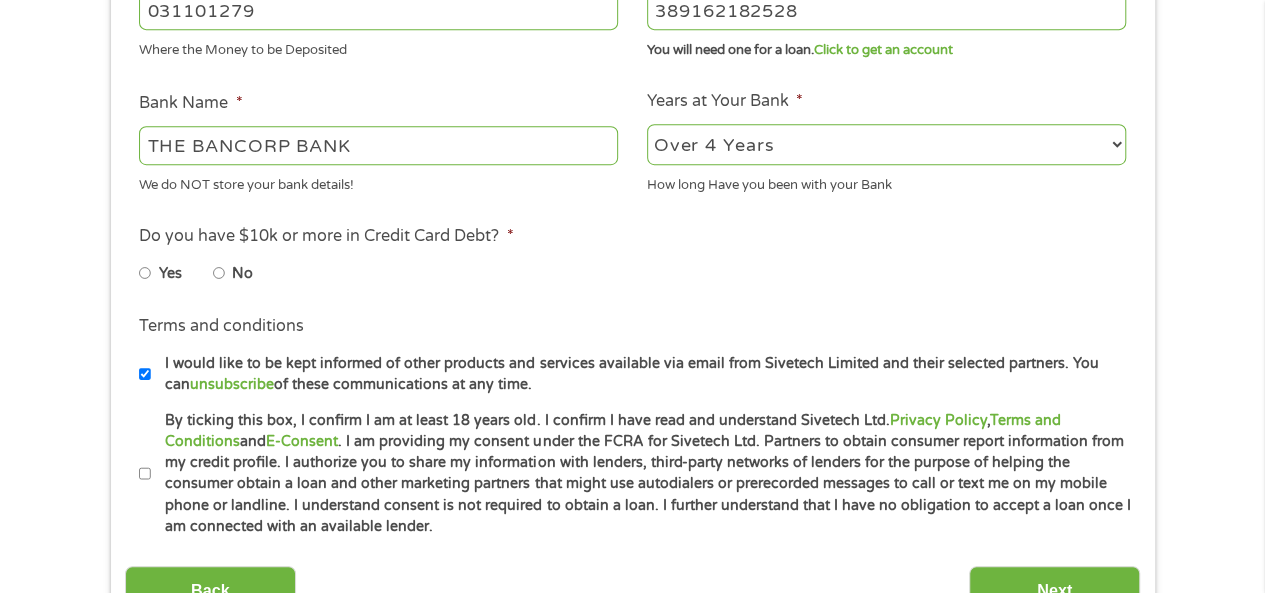 click on "2 - 4 Years 6 - 12 Months 1 - 2 Years Over 4 Years" at bounding box center [886, 144] 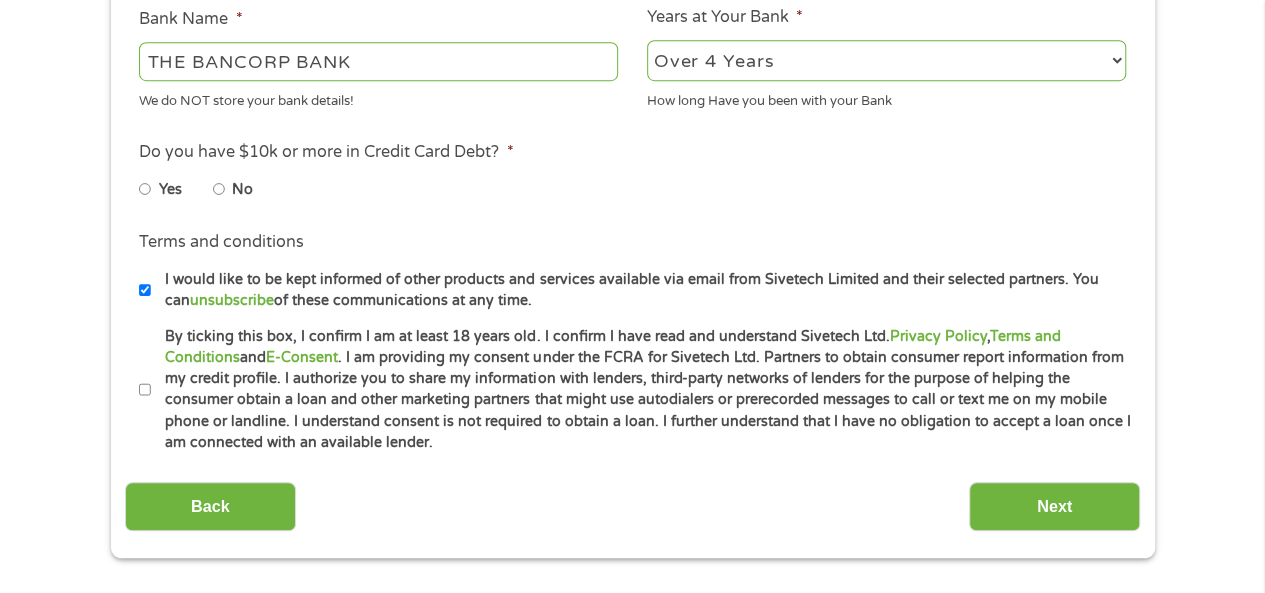 scroll, scrollTop: 775, scrollLeft: 0, axis: vertical 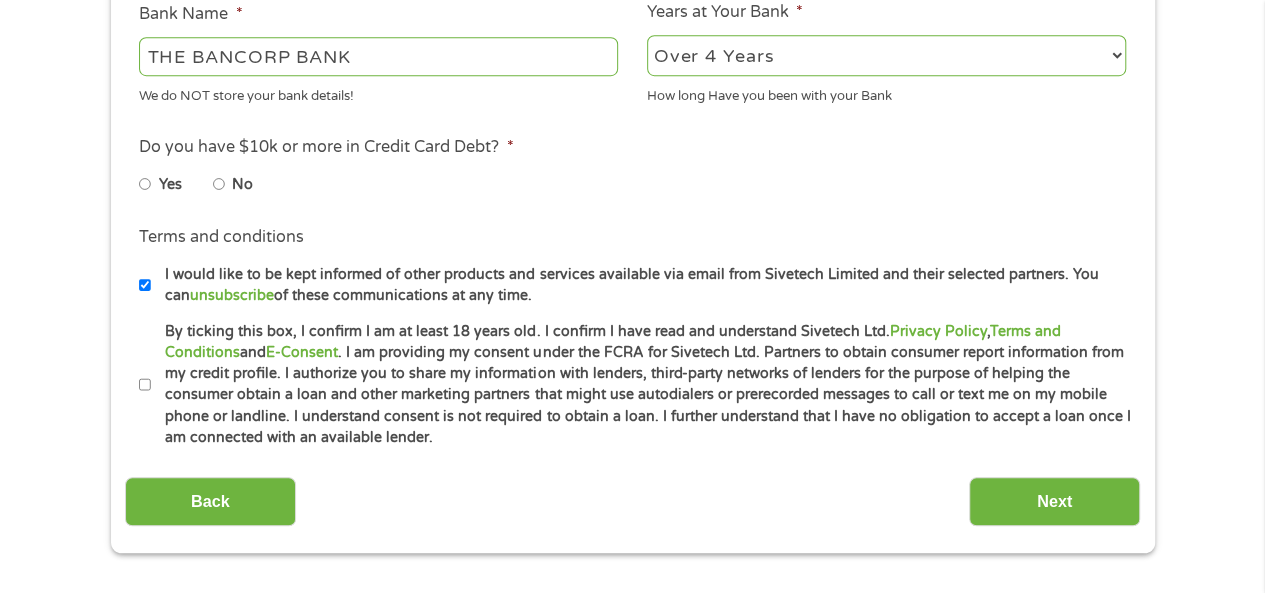 click on "No" at bounding box center (219, 184) 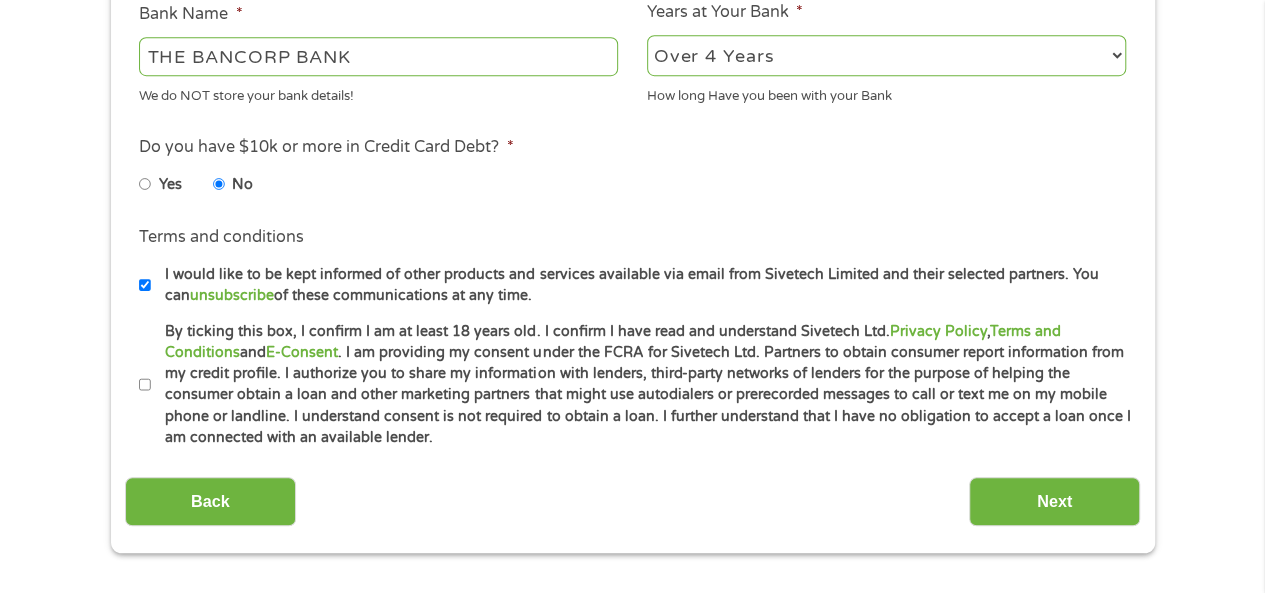 click on "I would like to be kept informed of other products and services available via email from Sivetech Limited and their selected partners. You can   unsubscribe   of these communications at any time." at bounding box center (145, 285) 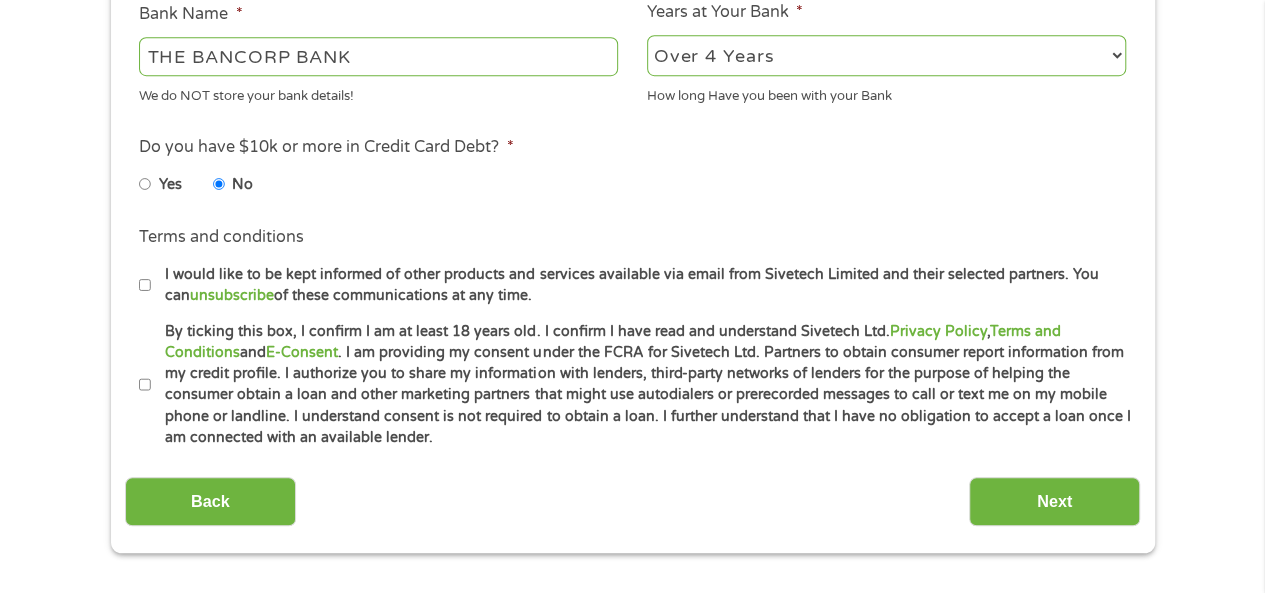 click on "By ticking this box, I confirm I am at least 18 years old. I confirm I have read and understand Sivetech Ltd.  Privacy Policy ,  Terms and Conditions  and  E-Consent . I am providing my consent under the FCRA for Sivetech Ltd. Partners to obtain consumer report information from my credit profile. I authorize you to share my information with lenders, third-party networks of lenders for the purpose of helping the consumer obtain a loan and other marketing partners that might use autodialers or prerecorded messages to call or text me on my mobile phone or landline. I understand consent is not required to obtain a loan. I further understand that I have no obligation to accept a loan once I am connected with an available lender." at bounding box center [145, 385] 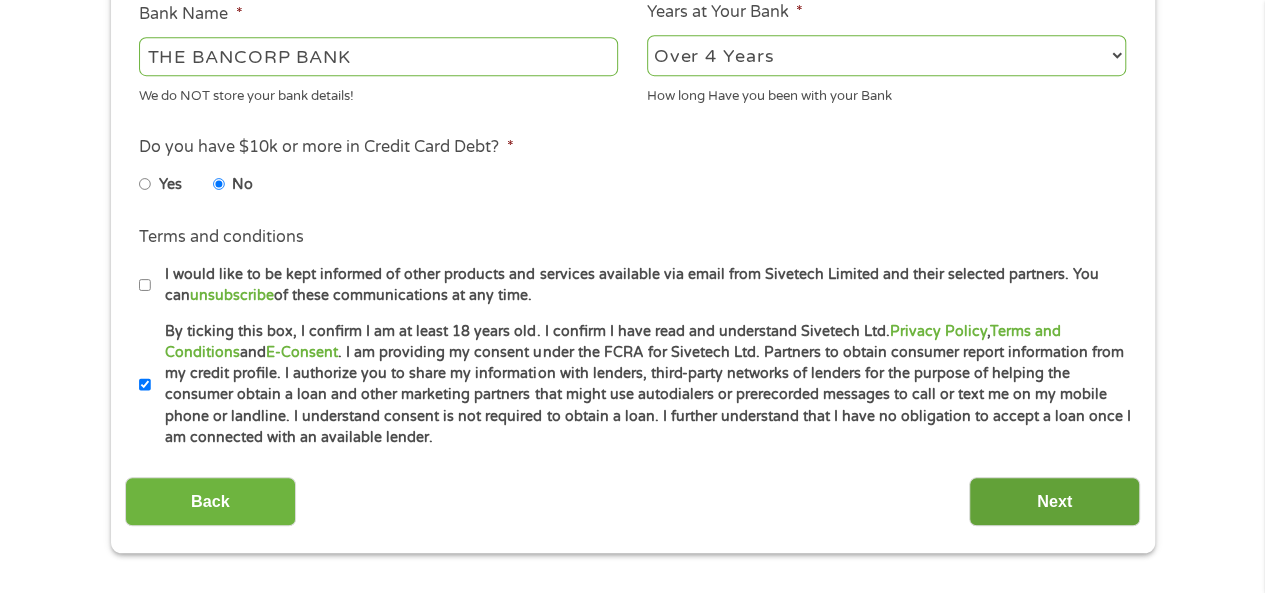 click on "Next" at bounding box center [1054, 501] 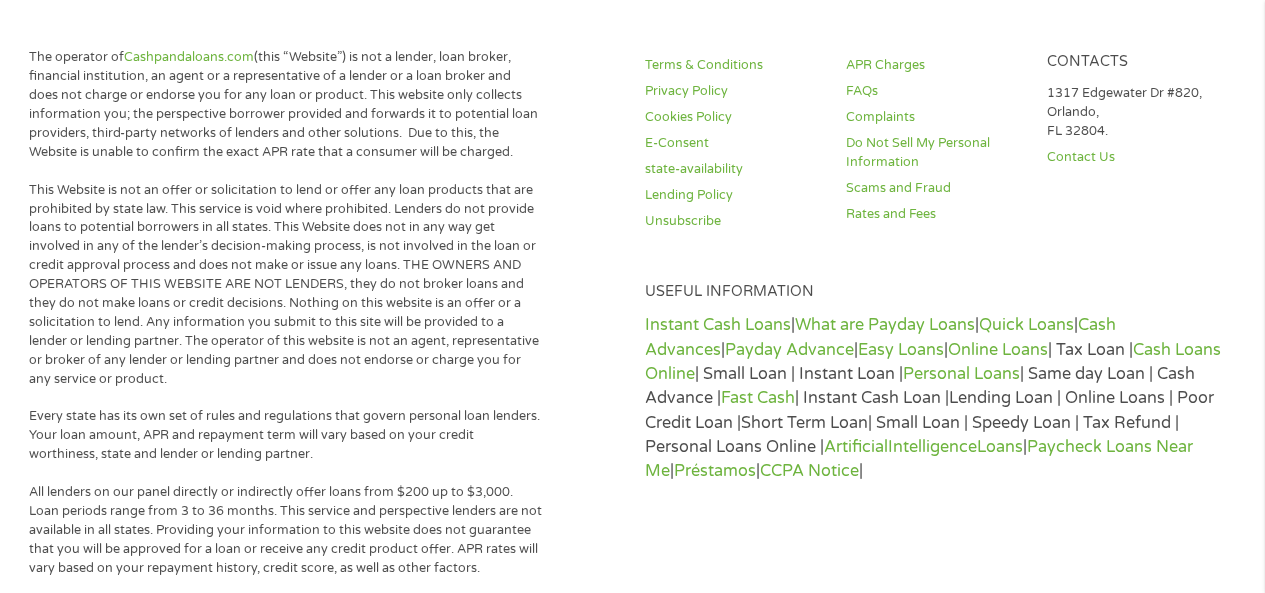 scroll, scrollTop: 8, scrollLeft: 8, axis: both 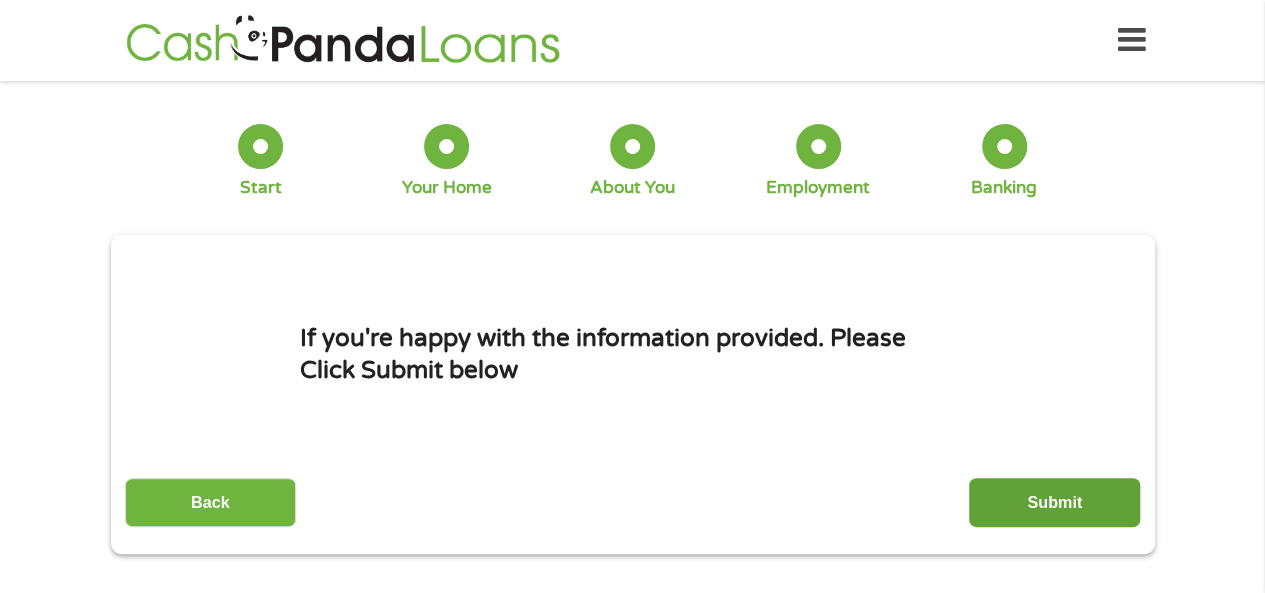 click on "Submit" at bounding box center [1054, 502] 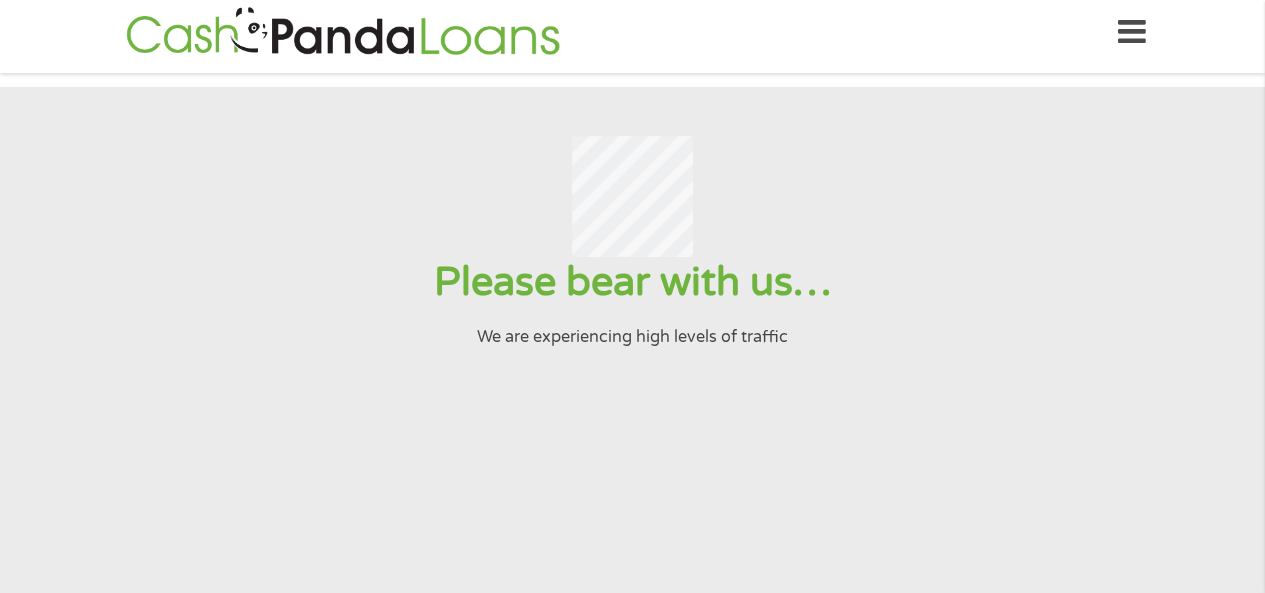 scroll, scrollTop: 0, scrollLeft: 0, axis: both 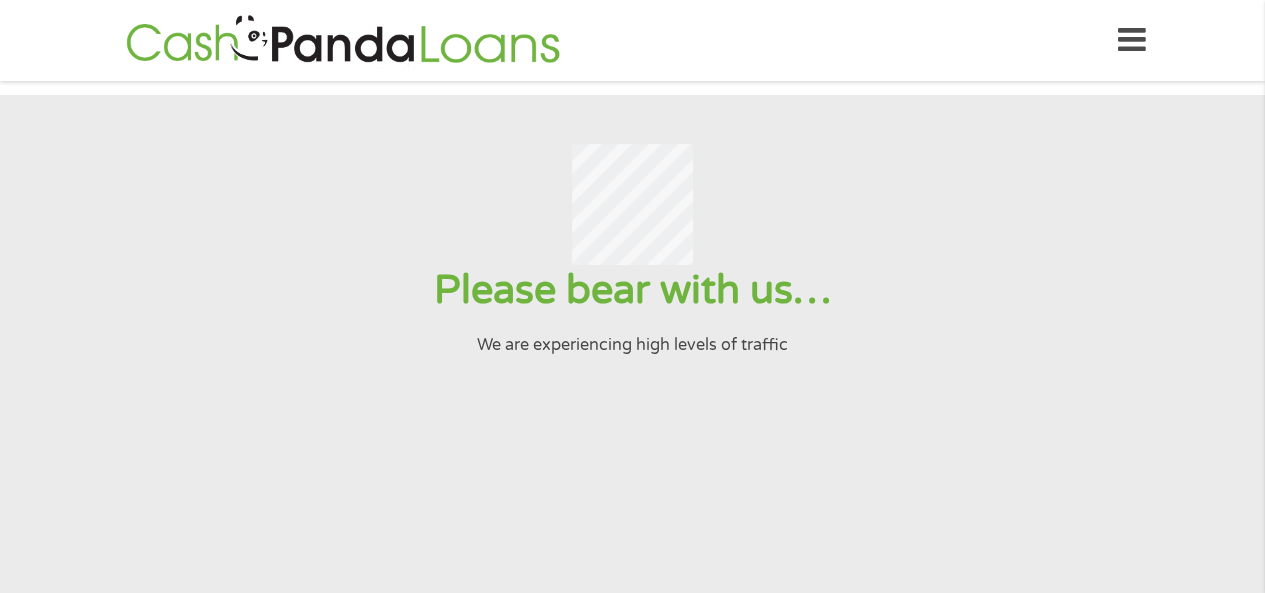 click at bounding box center (1132, 40) 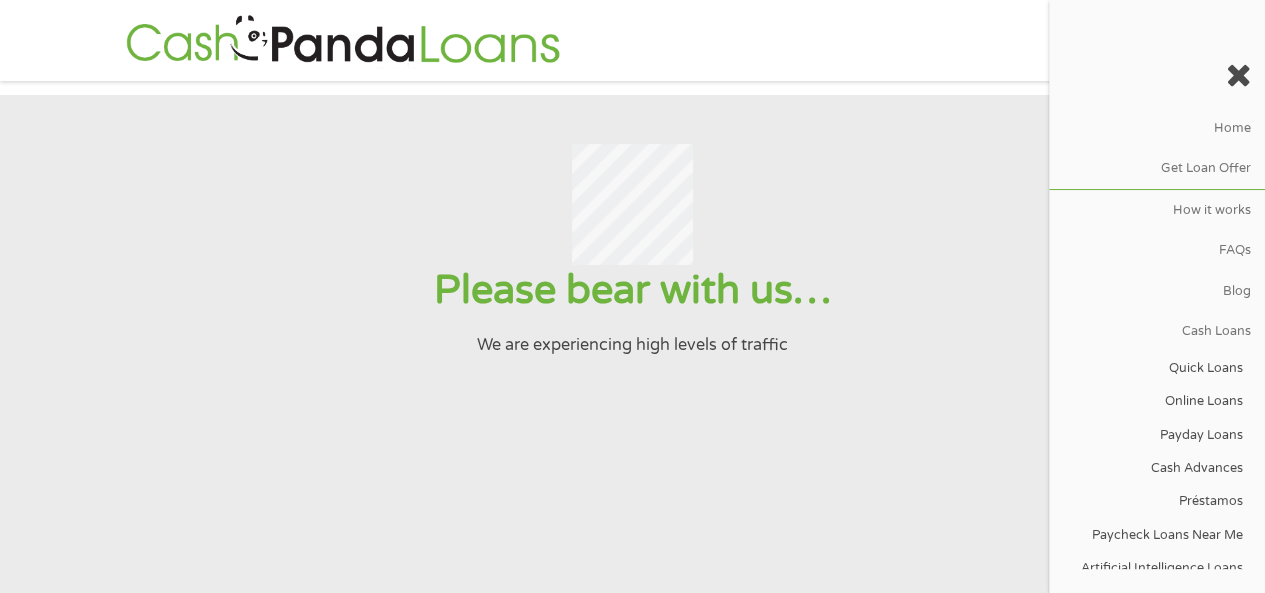 click at bounding box center [632, 204] 